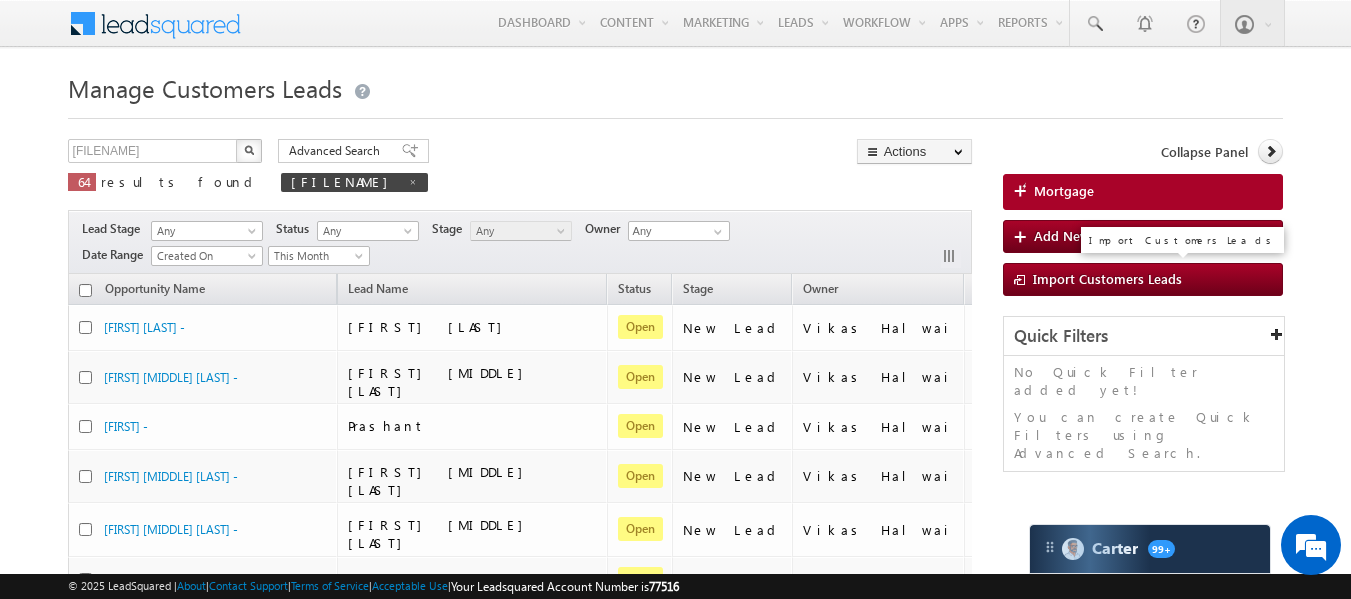 scroll, scrollTop: 0, scrollLeft: 0, axis: both 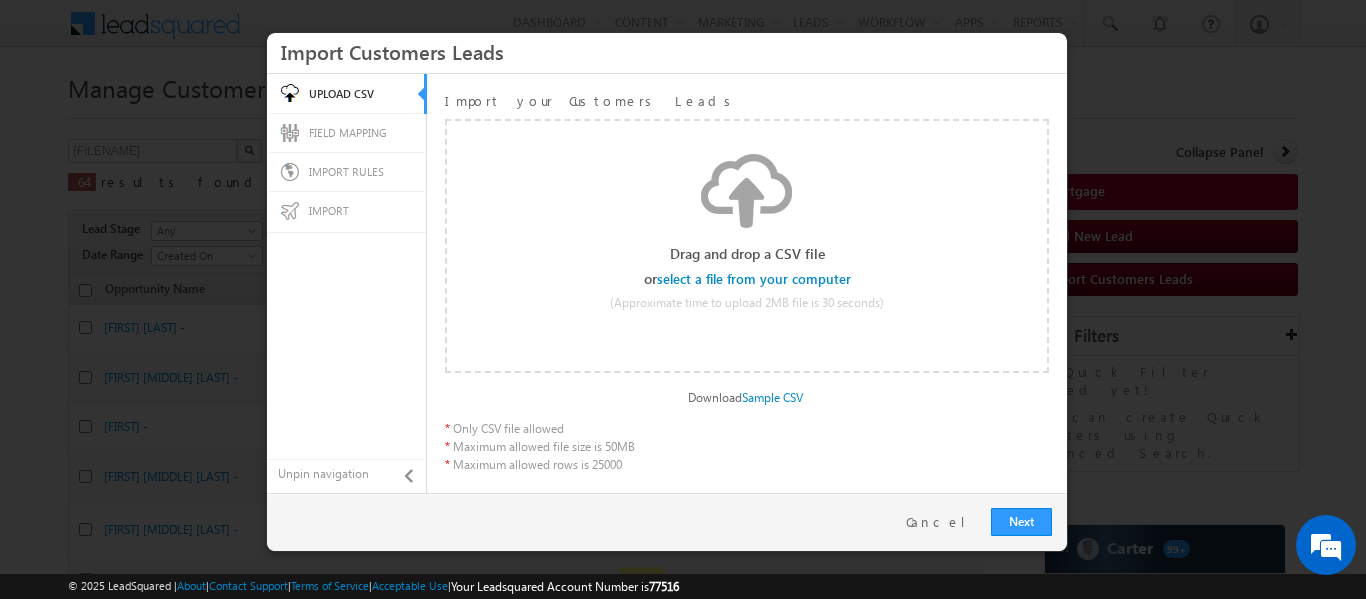 click at bounding box center [755, 279] 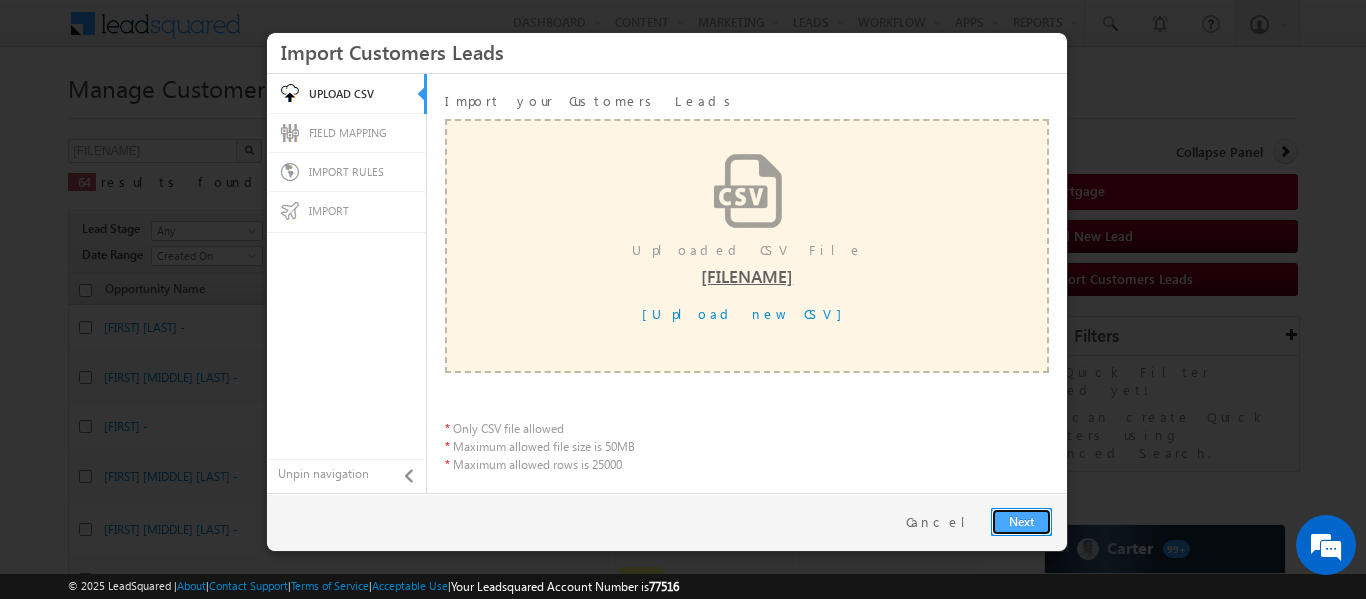 click on "Next" at bounding box center [1021, 522] 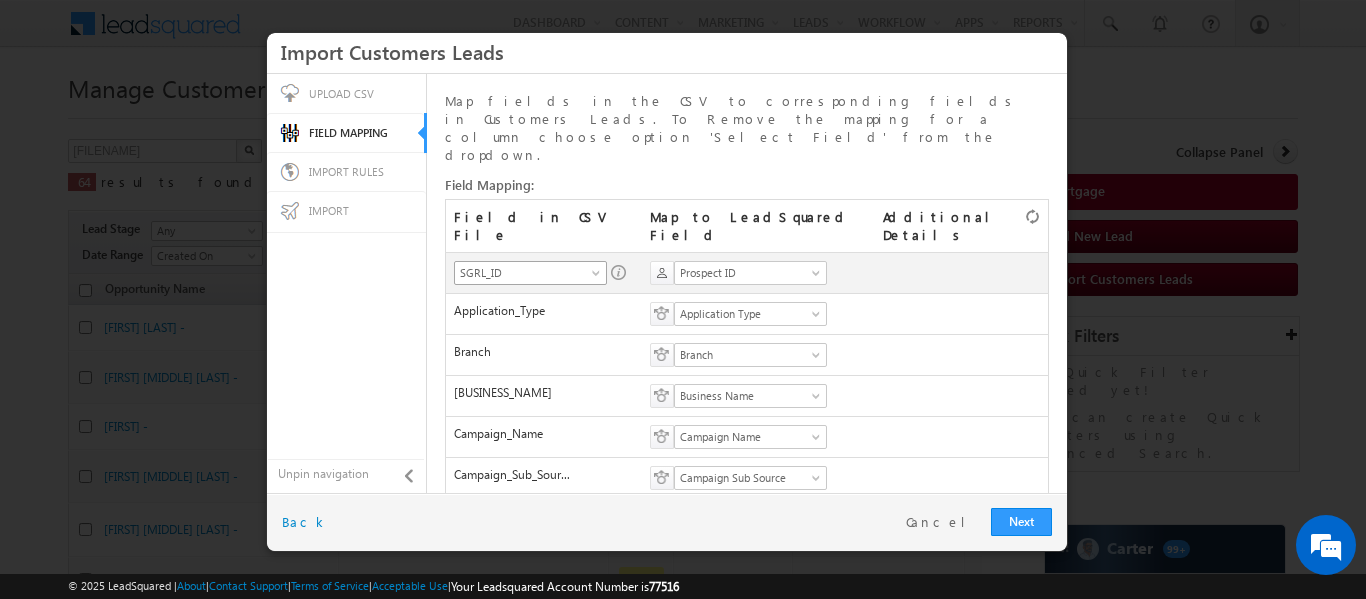 click on "SGRL_ID" at bounding box center [524, 273] 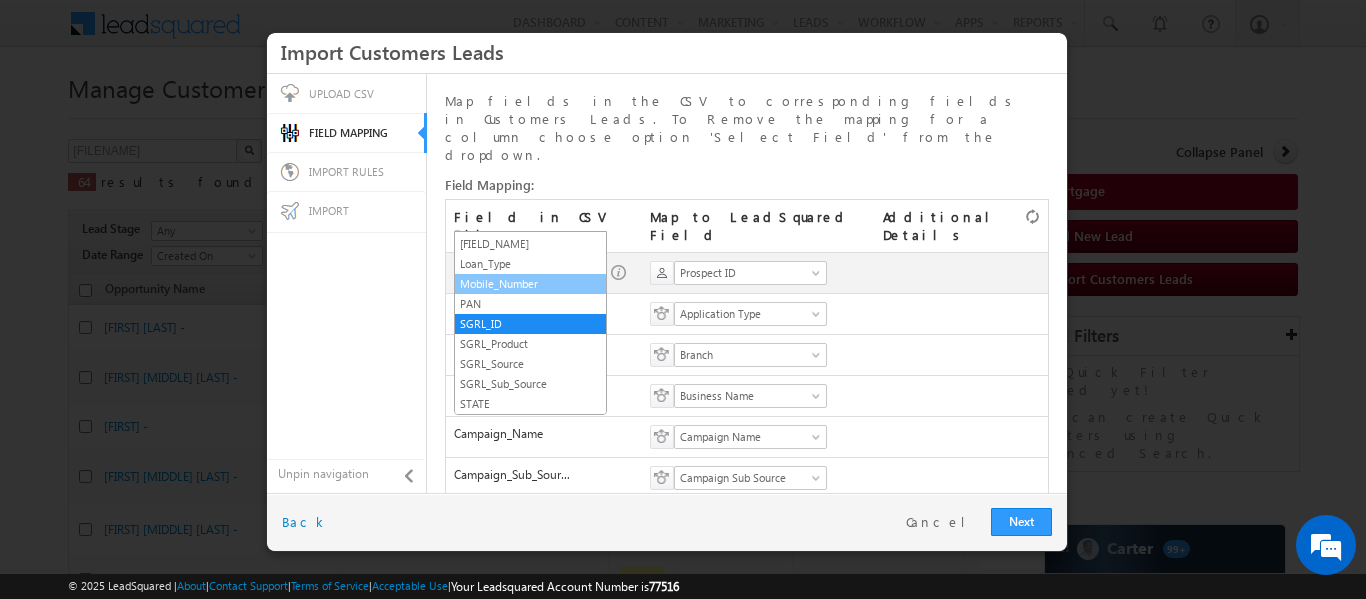 click on "Mobile_Number" at bounding box center (530, 284) 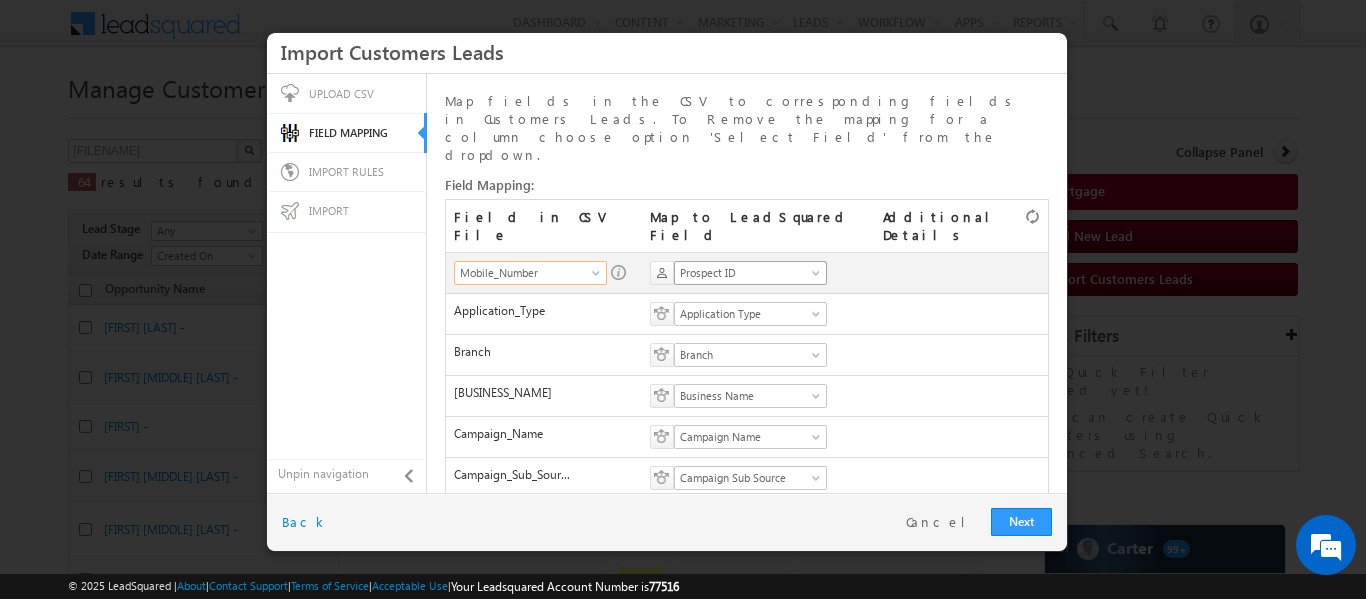 click on "Prospect ID" at bounding box center (744, 273) 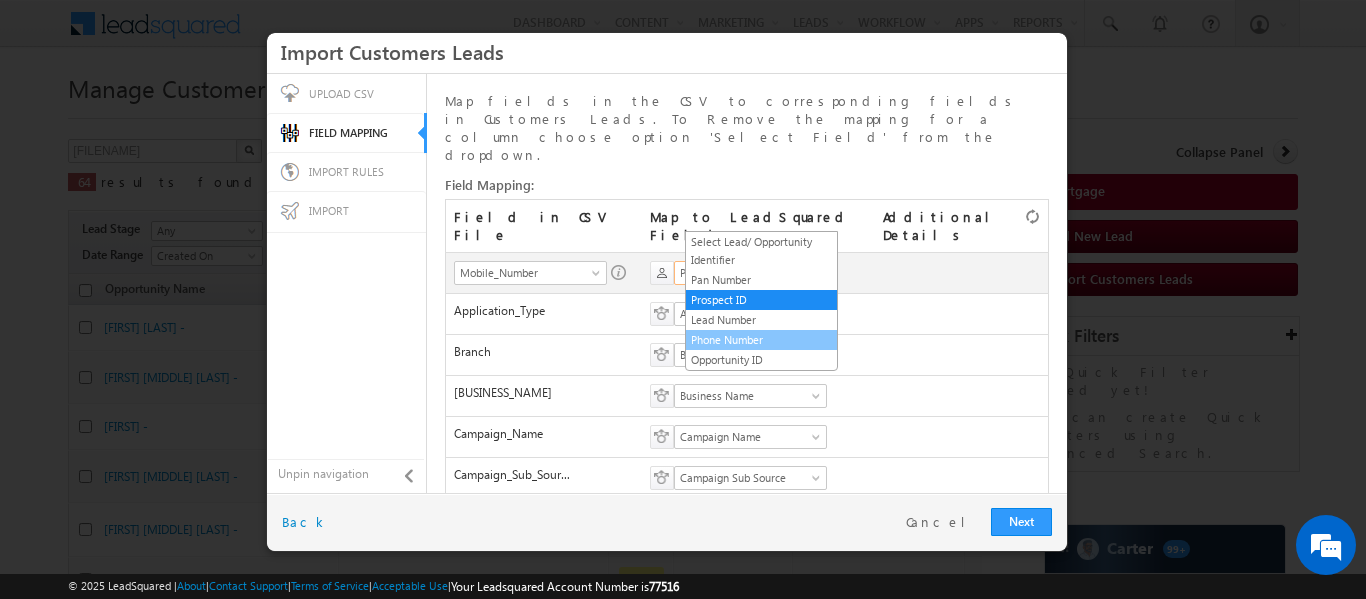 click on "Phone Number" at bounding box center (761, 340) 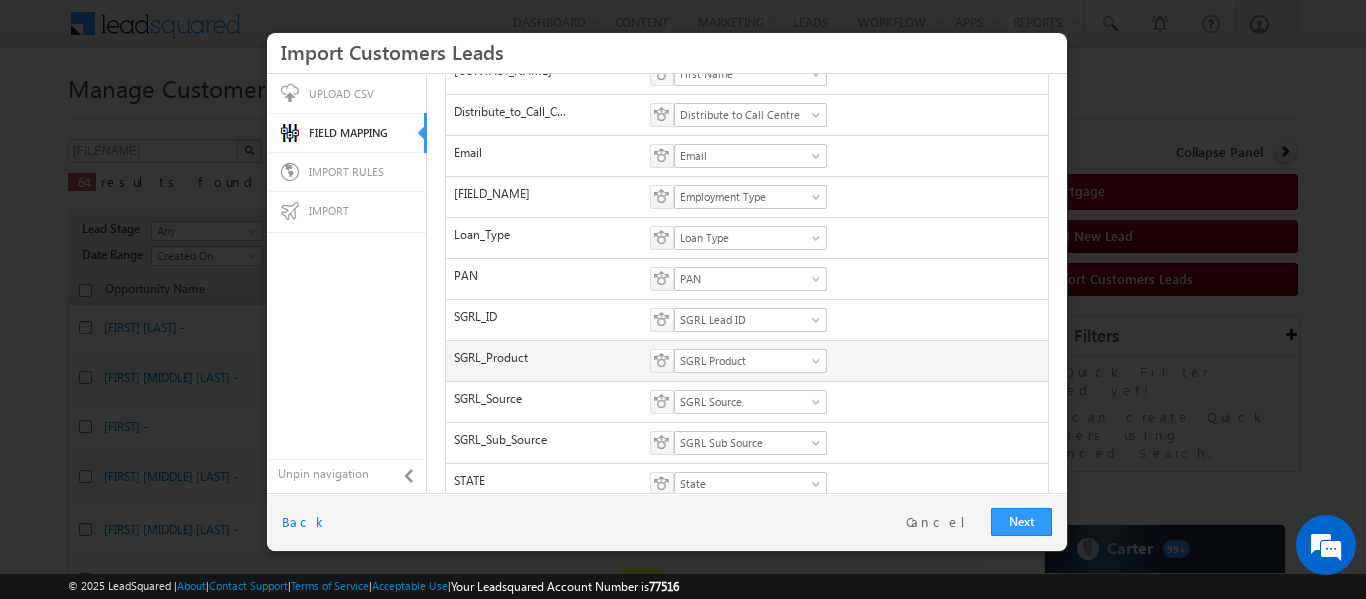 scroll, scrollTop: 498, scrollLeft: 0, axis: vertical 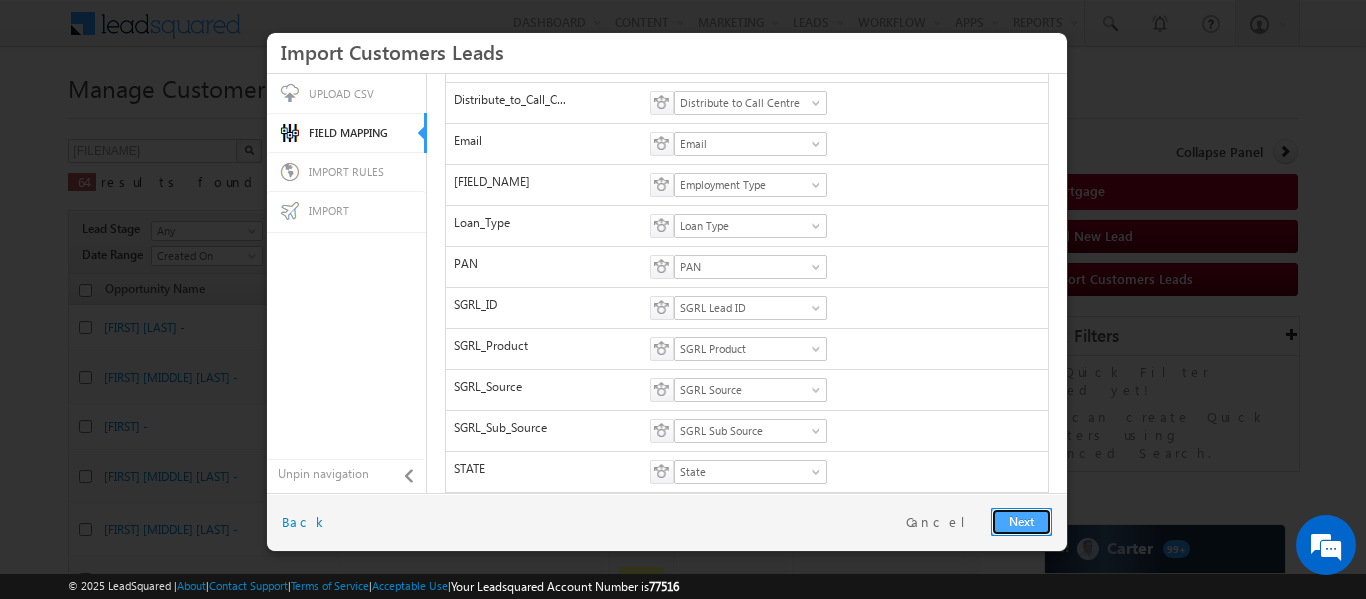click on "Next" at bounding box center (1021, 522) 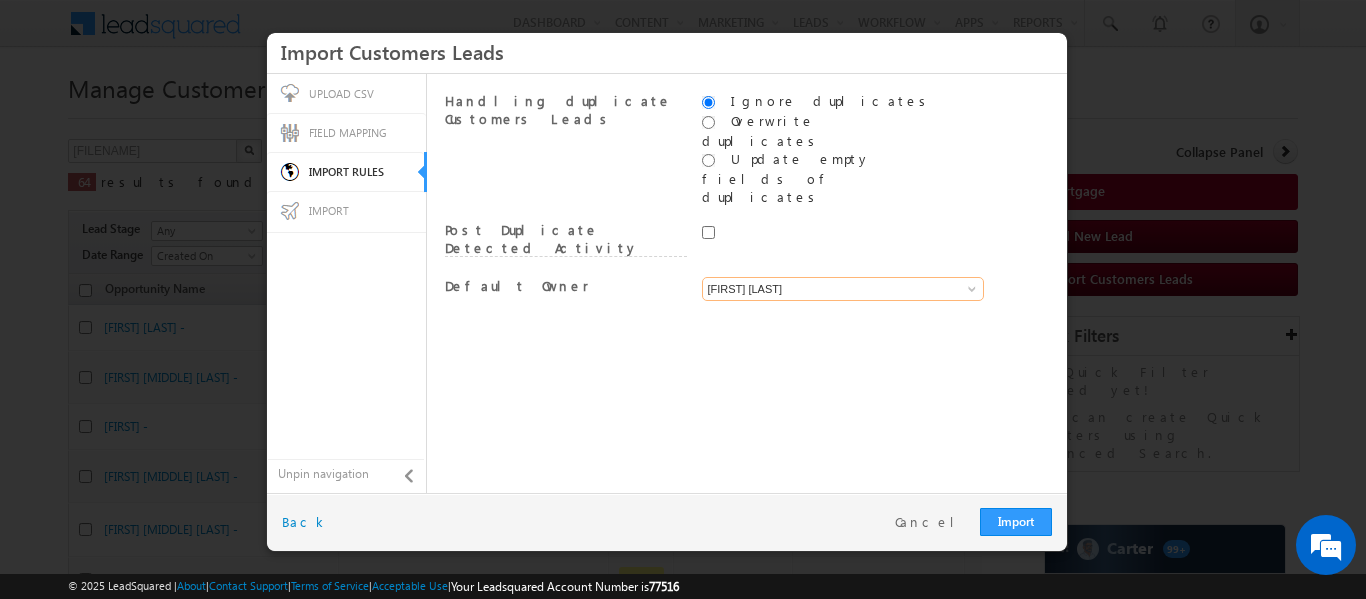 click on "[FIRST] [LAST]" at bounding box center (843, 289) 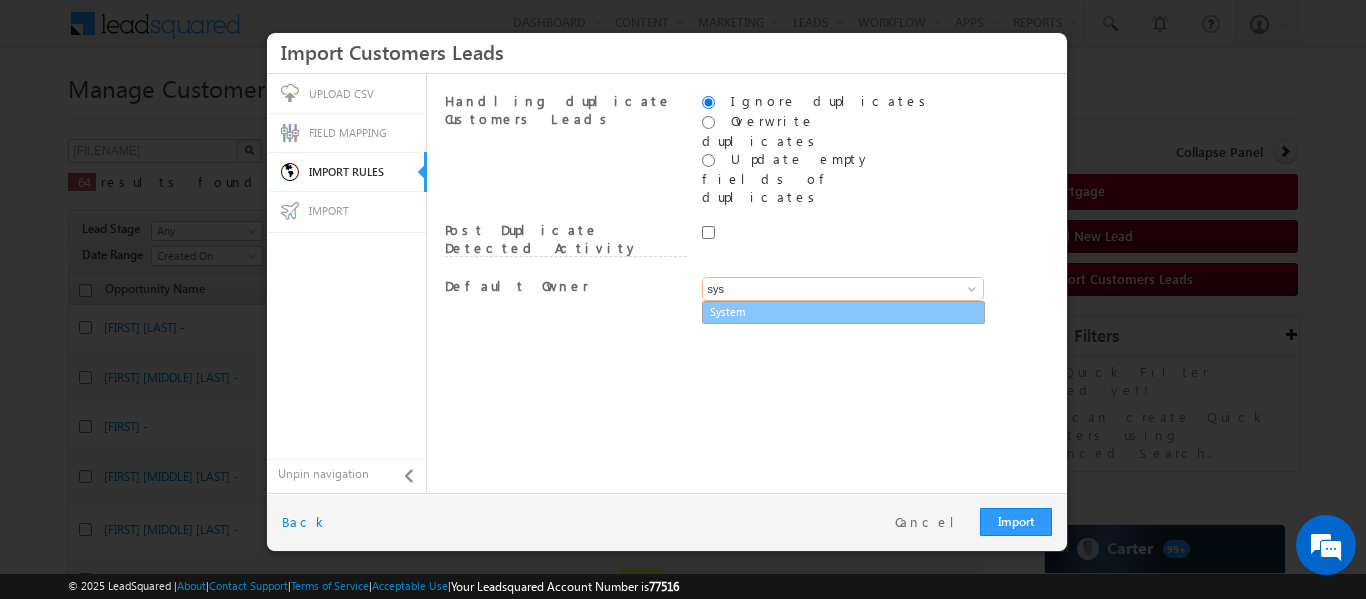 click on "System" at bounding box center (843, 312) 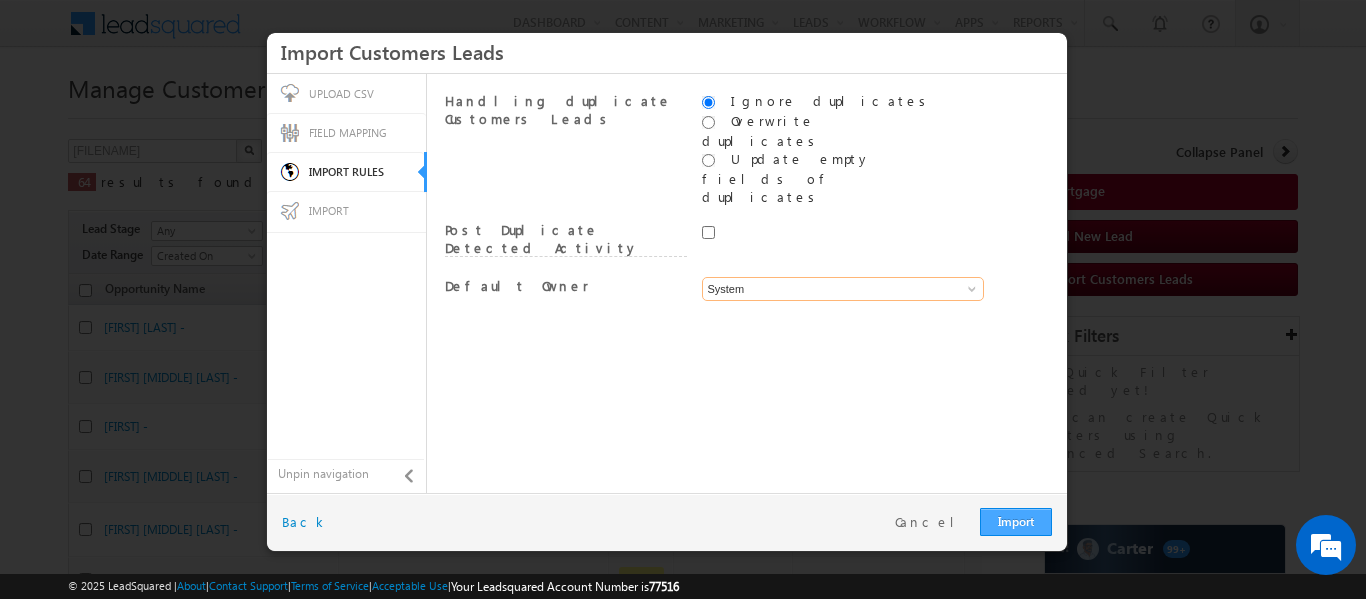 type on "System" 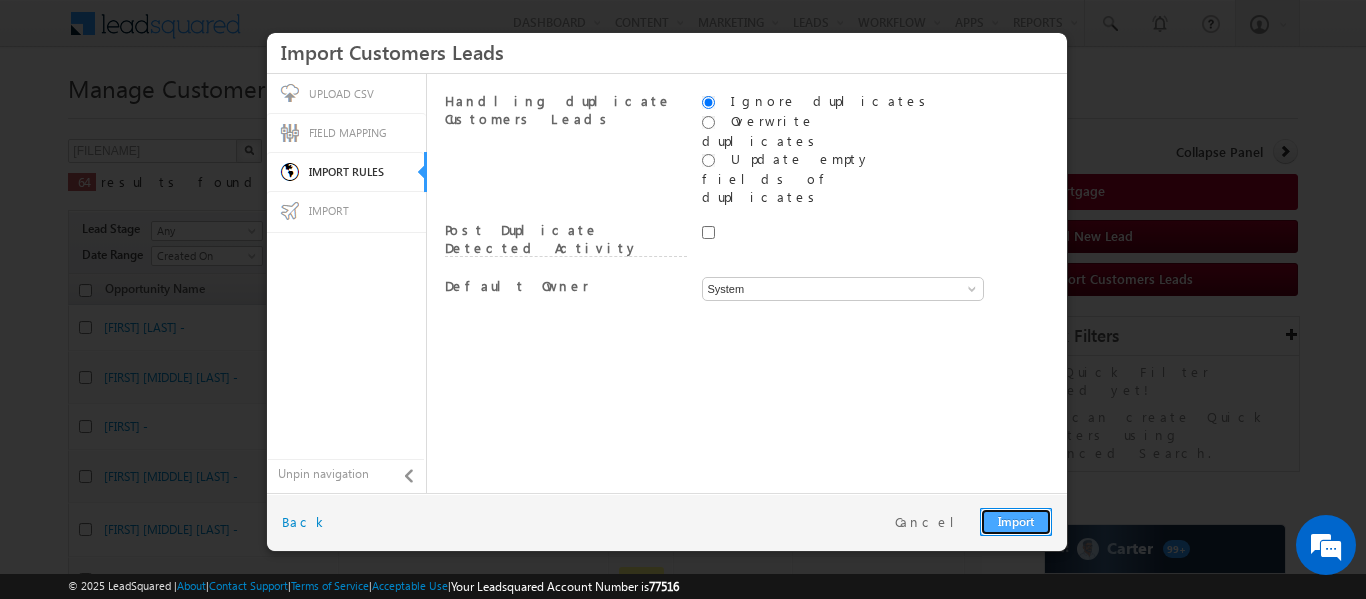 click on "Import" at bounding box center [1016, 522] 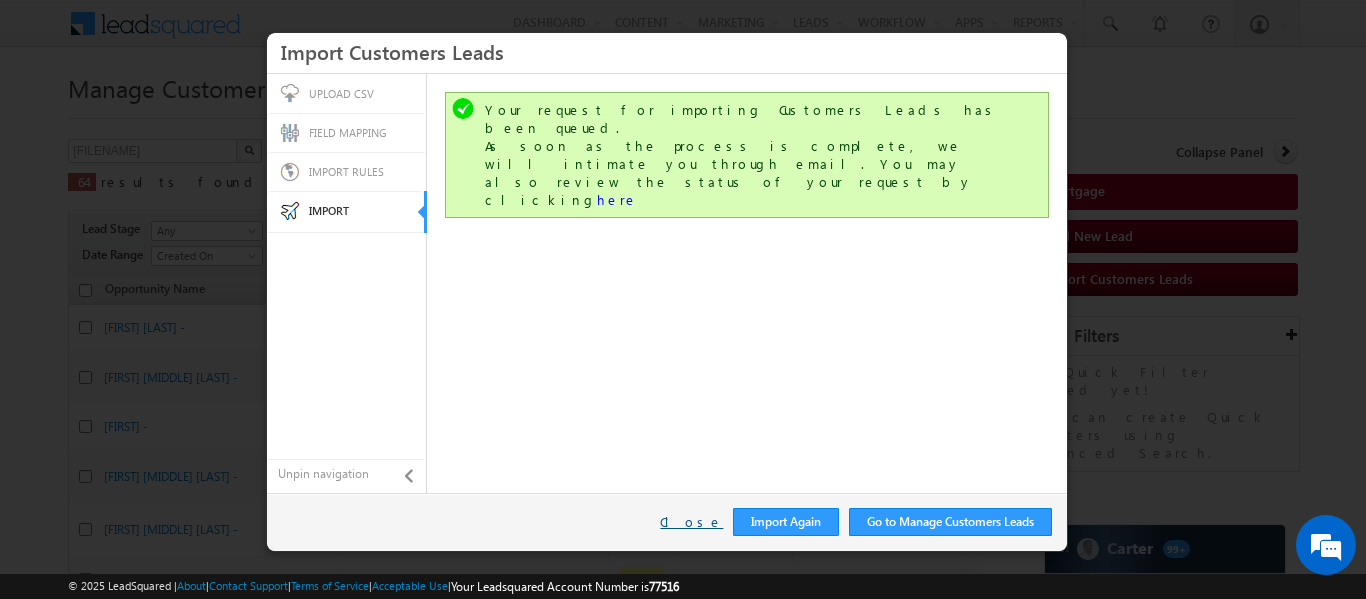 click on "Close" at bounding box center (691, 522) 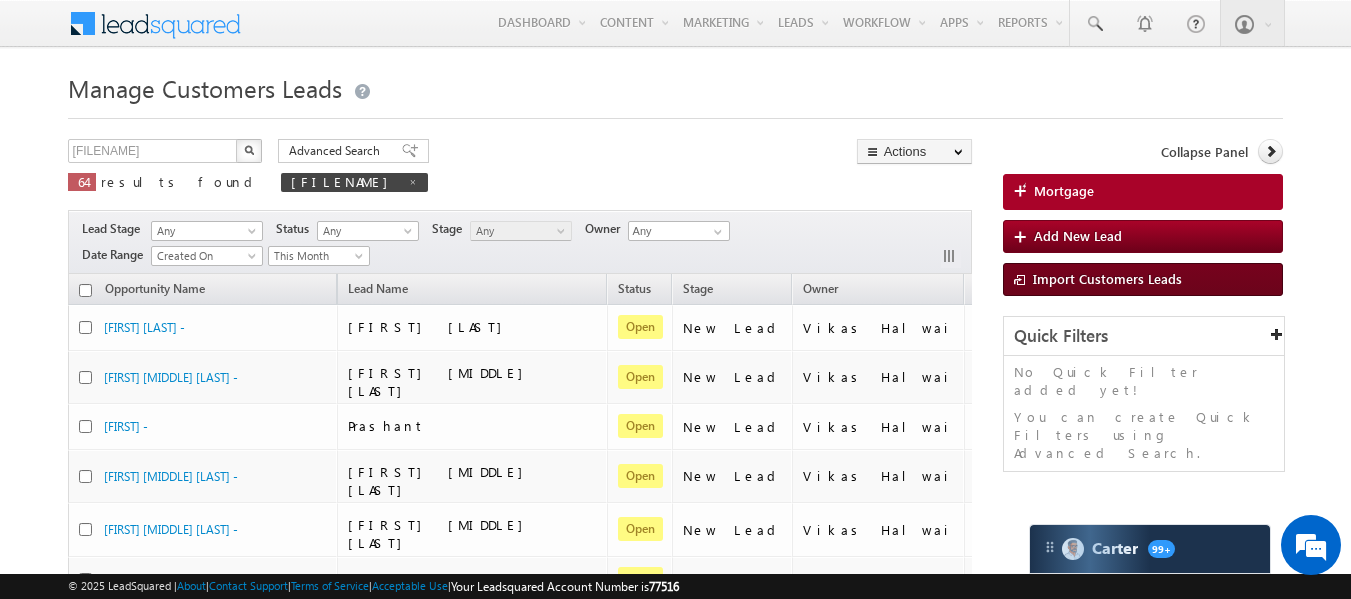click on "Import Customers Leads" at bounding box center [1143, 279] 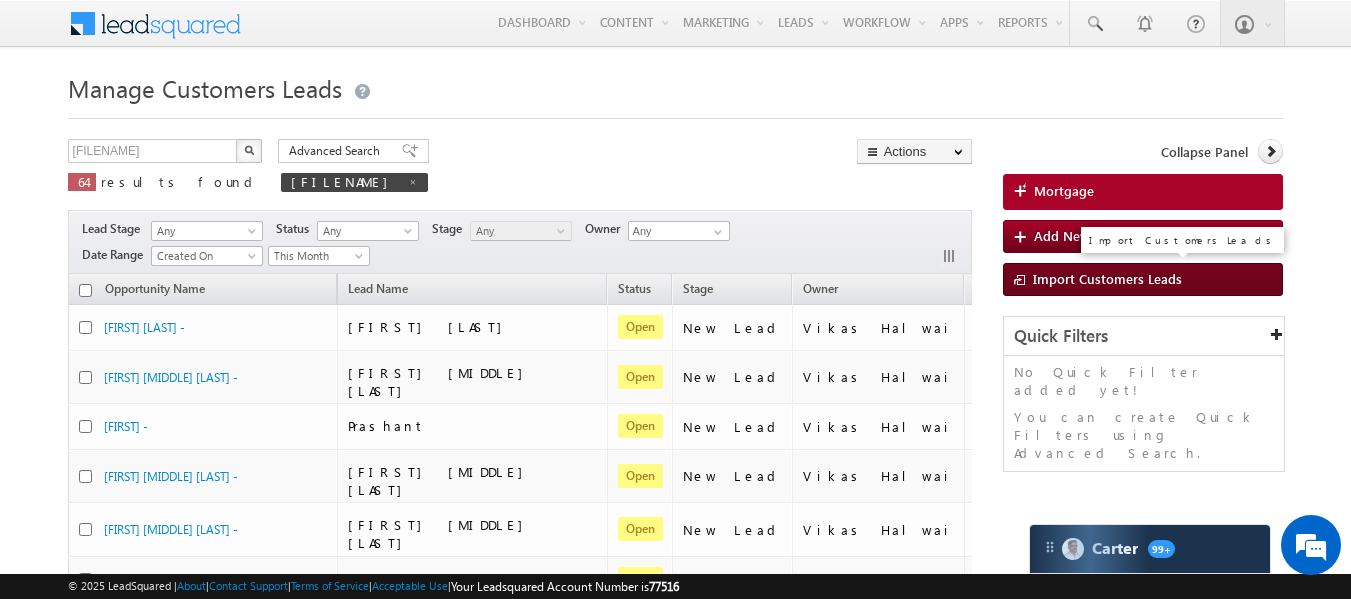 click on "Import Customers Leads" at bounding box center (1107, 278) 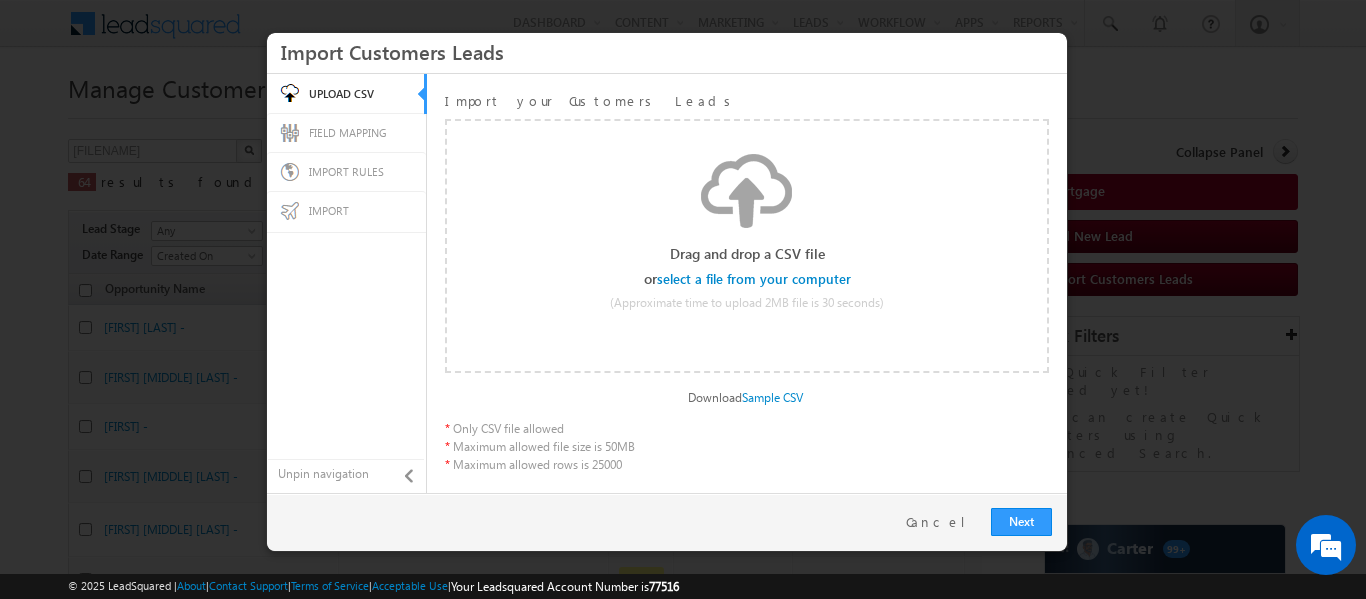 click at bounding box center (755, 279) 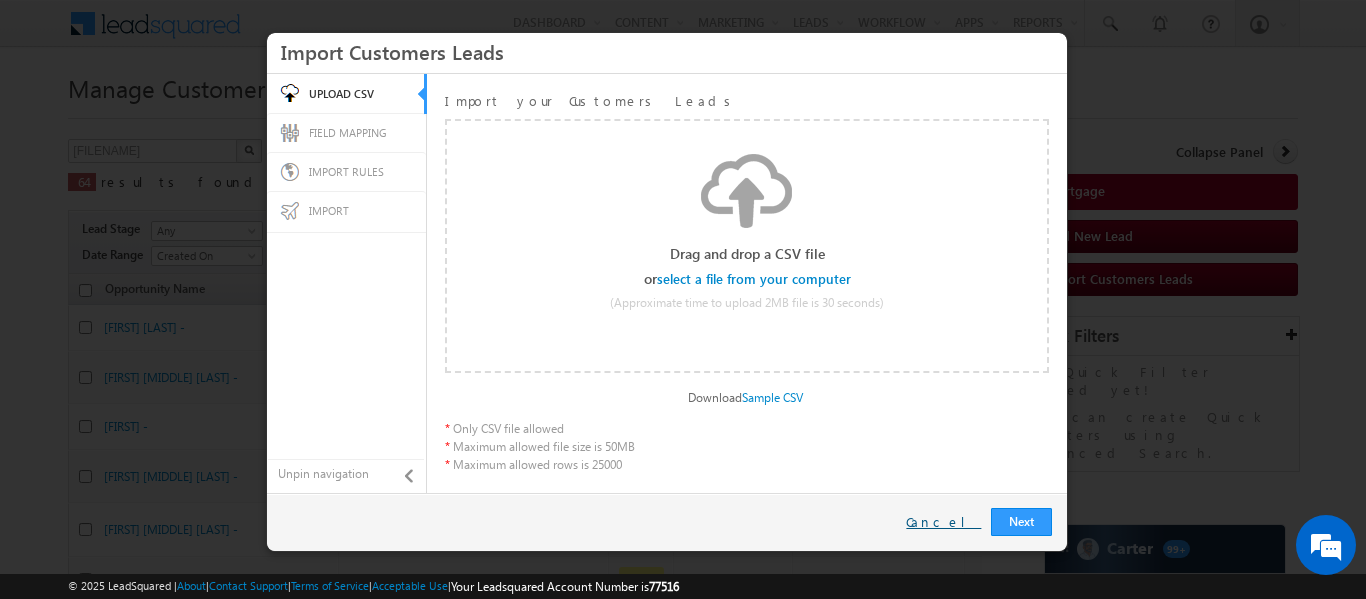 click on "Cancel" at bounding box center [943, 522] 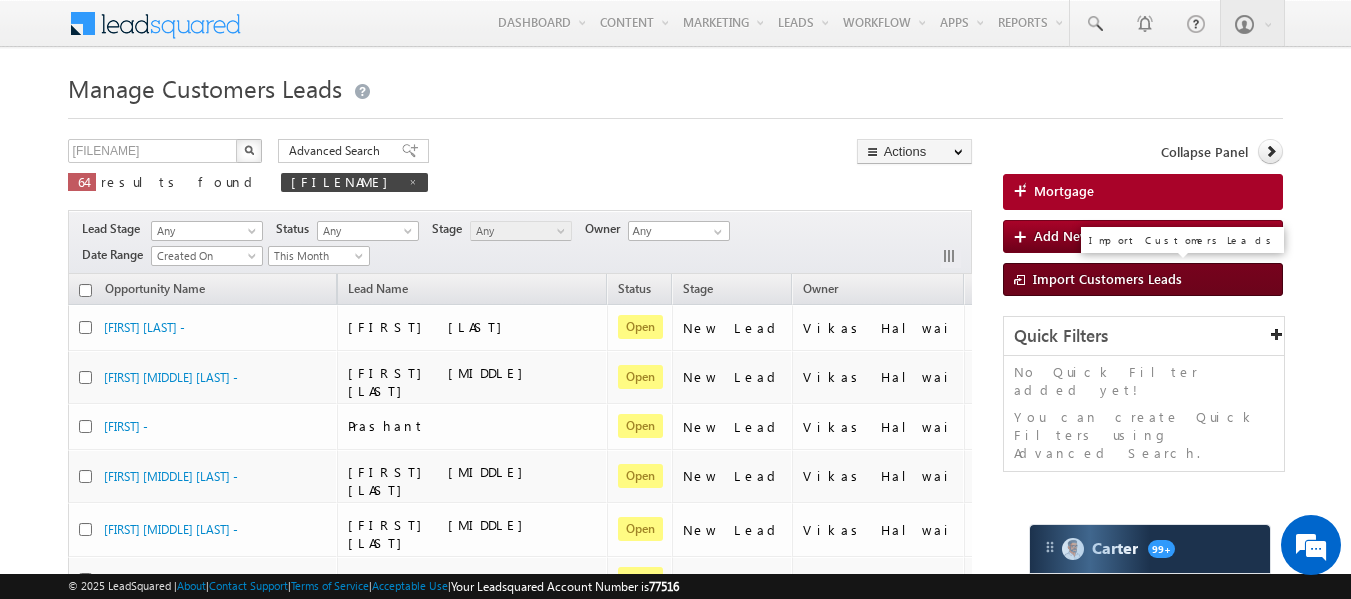 click on "Import Customers Leads" at bounding box center [1107, 278] 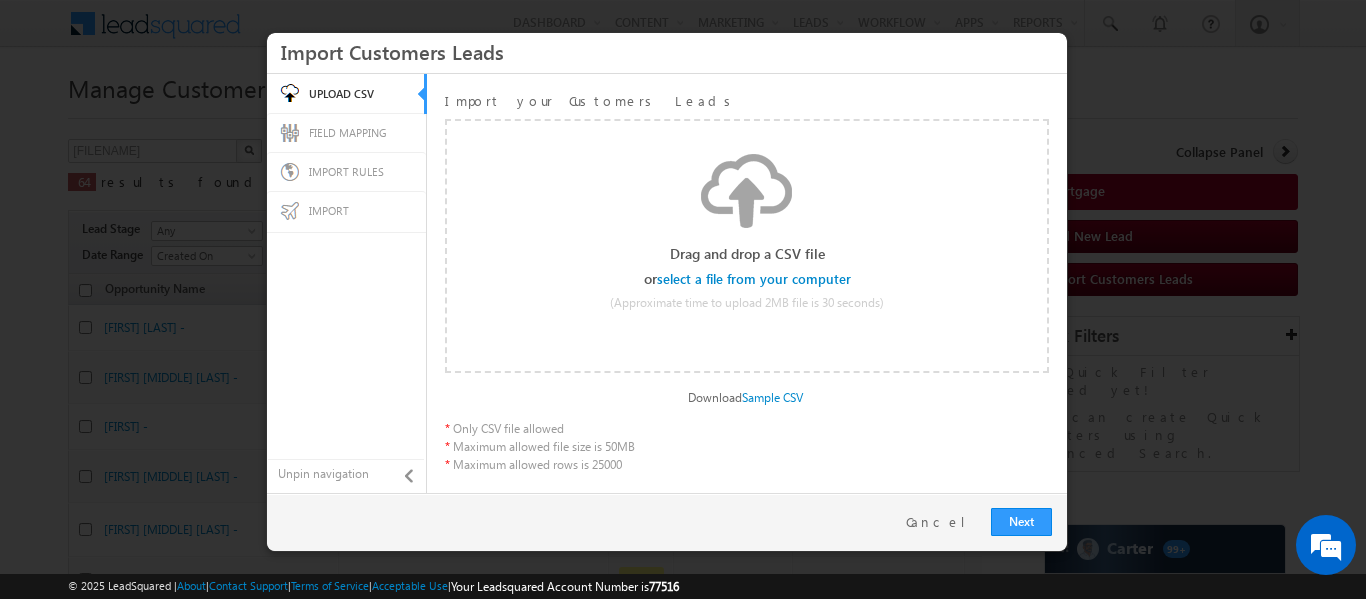 click at bounding box center [755, 279] 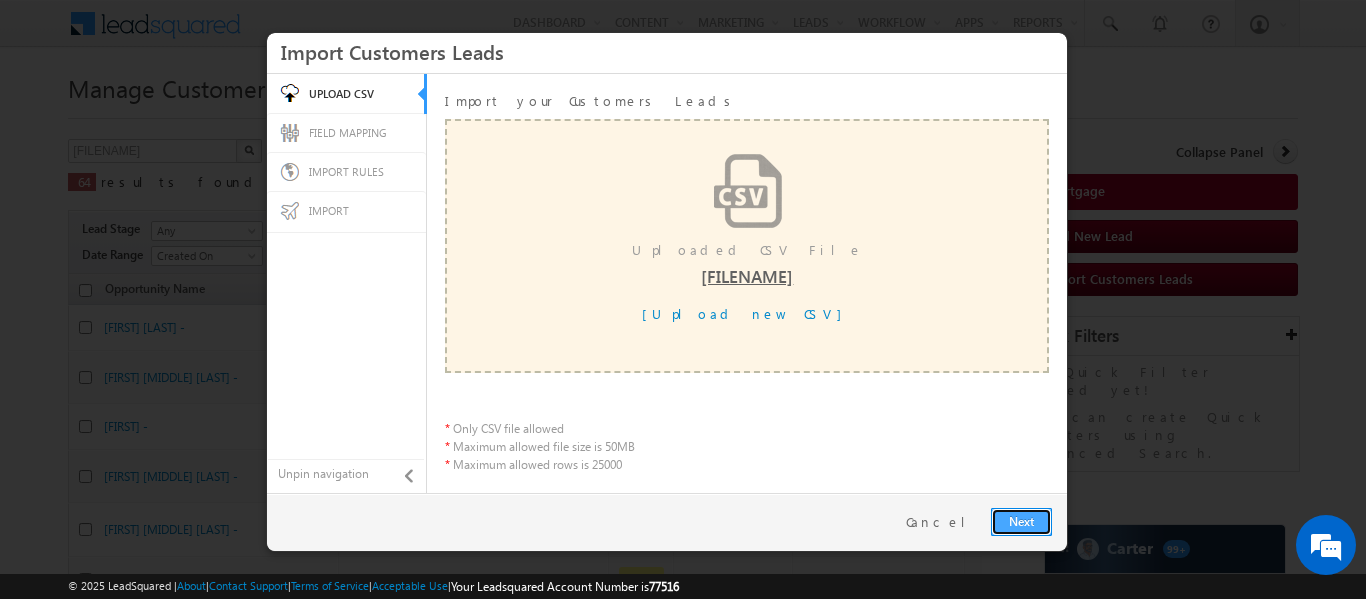 click on "Next" at bounding box center (1021, 522) 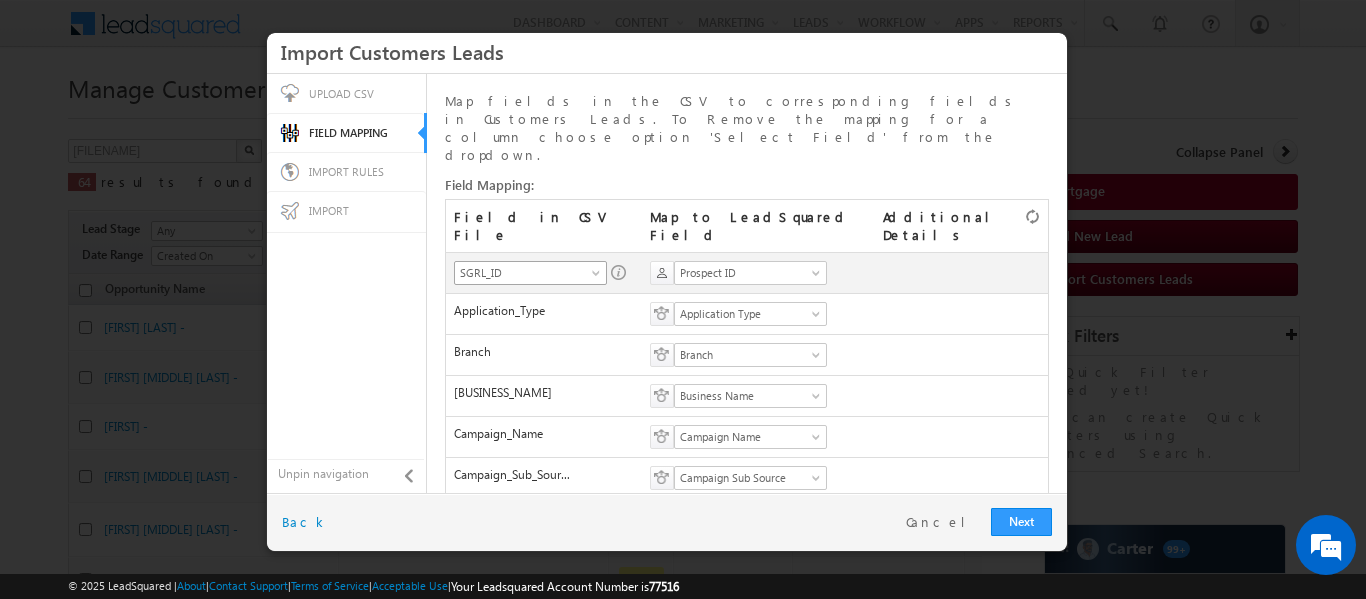 click on "SGRL_ID" at bounding box center (524, 273) 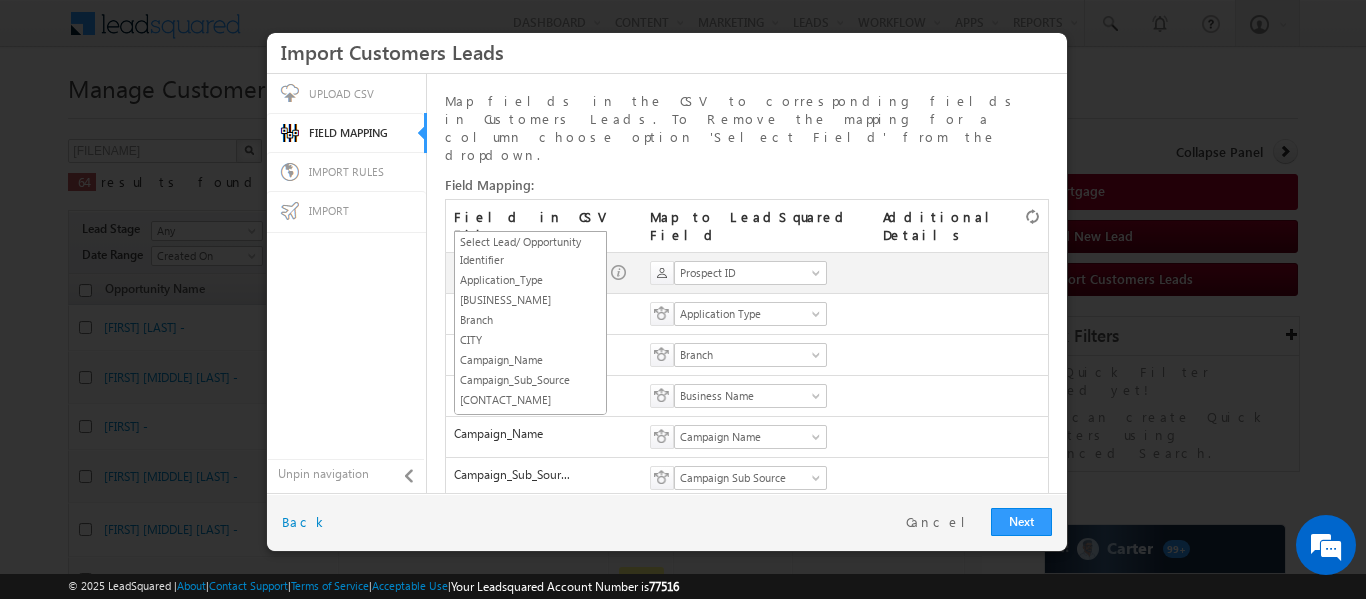 scroll, scrollTop: 216, scrollLeft: 0, axis: vertical 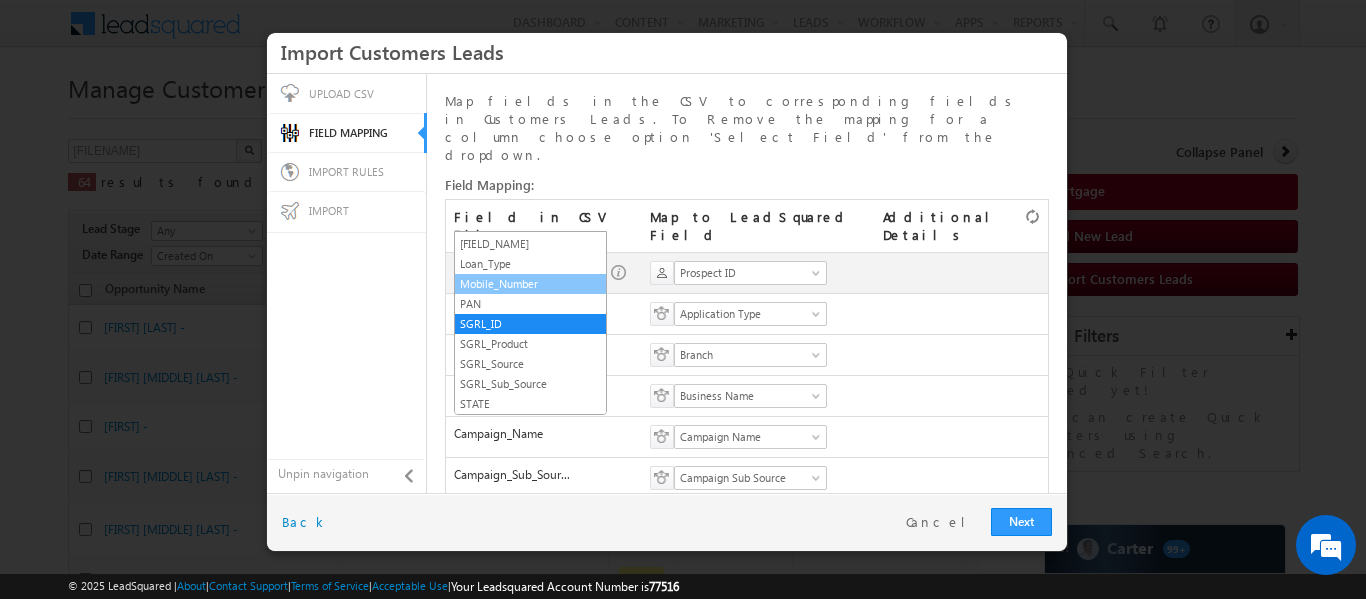 click on "Mobile_Number" at bounding box center (530, 284) 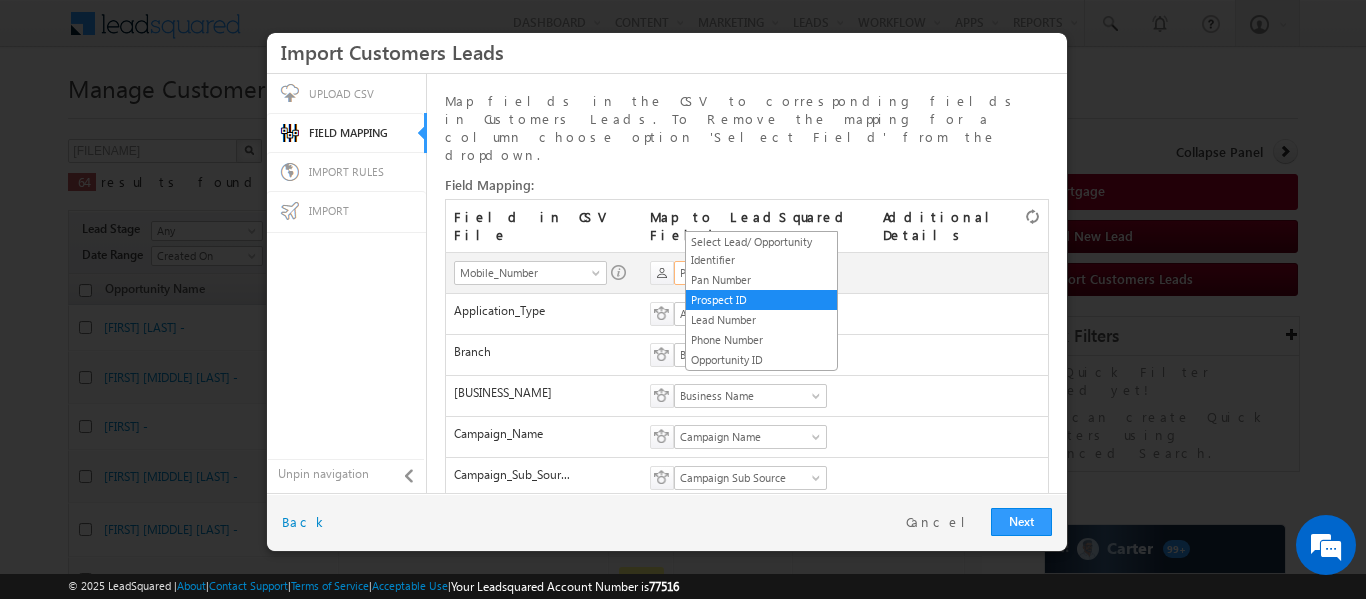 click on "Prospect ID" at bounding box center [744, 273] 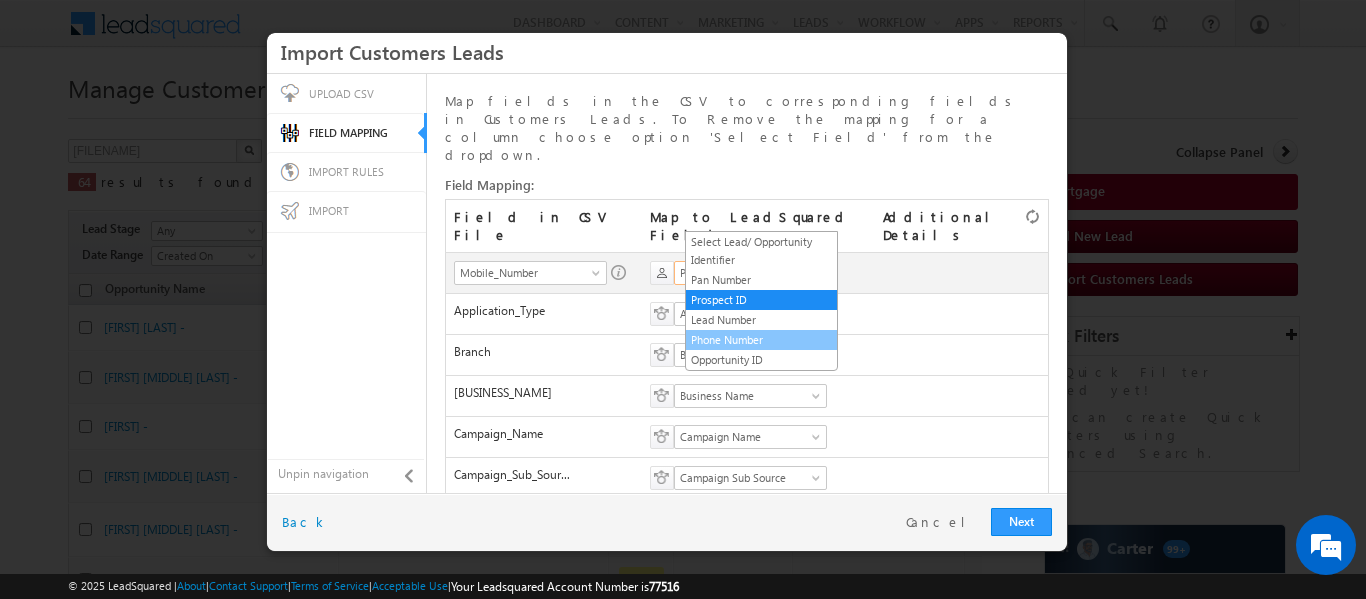 click on "Phone Number" at bounding box center [761, 340] 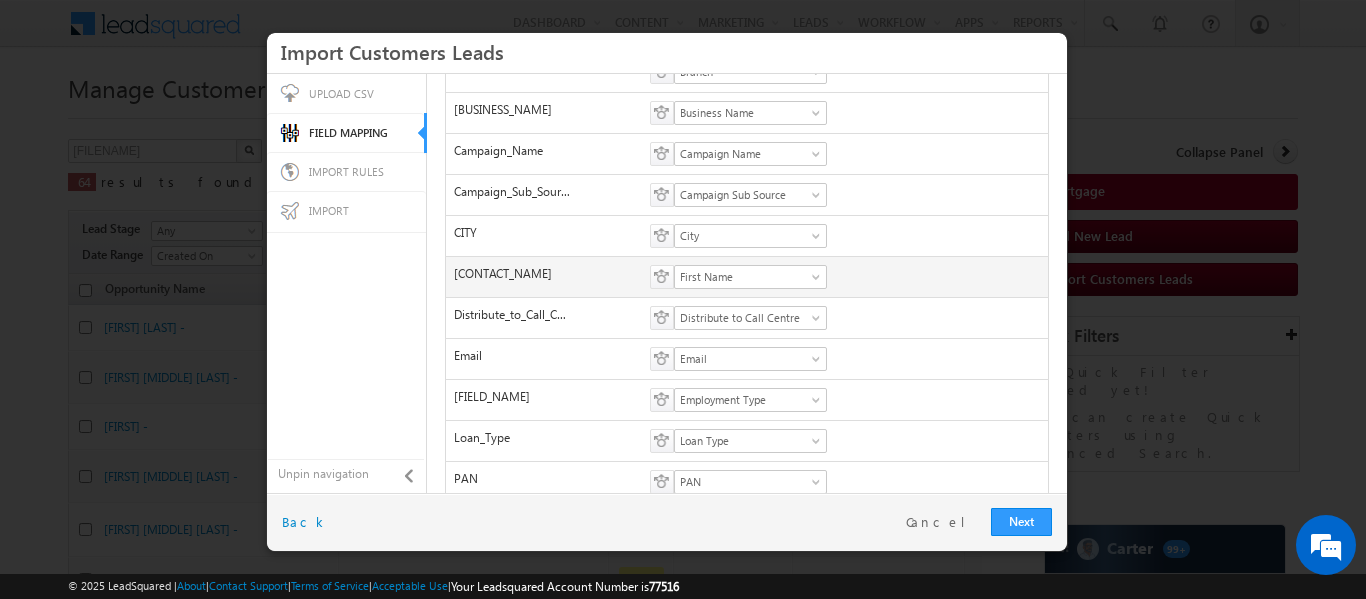 scroll, scrollTop: 498, scrollLeft: 0, axis: vertical 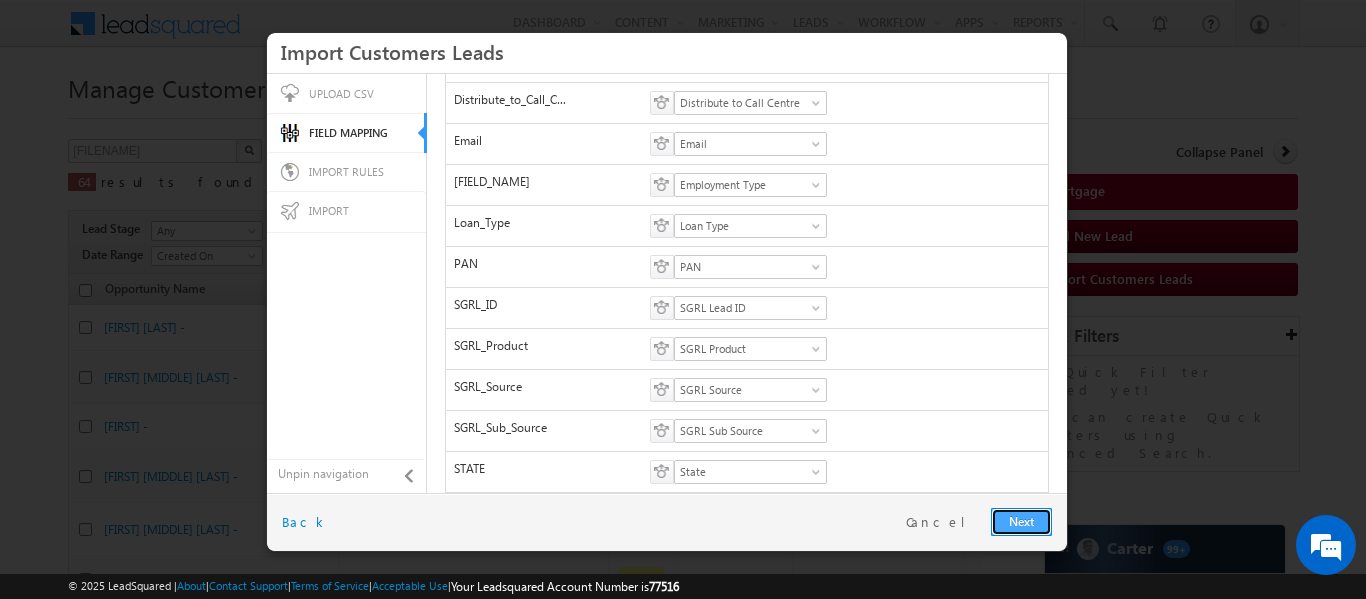 click on "Next" at bounding box center (1021, 522) 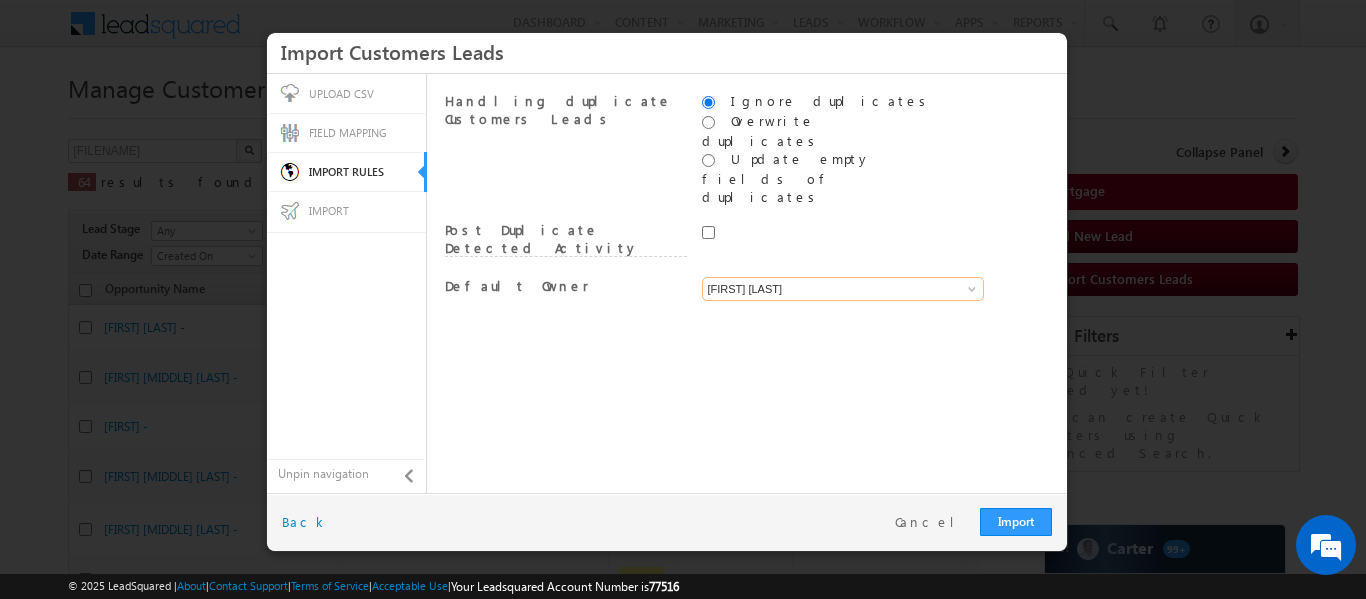 click on "[FIRST] [LAST]" at bounding box center [843, 289] 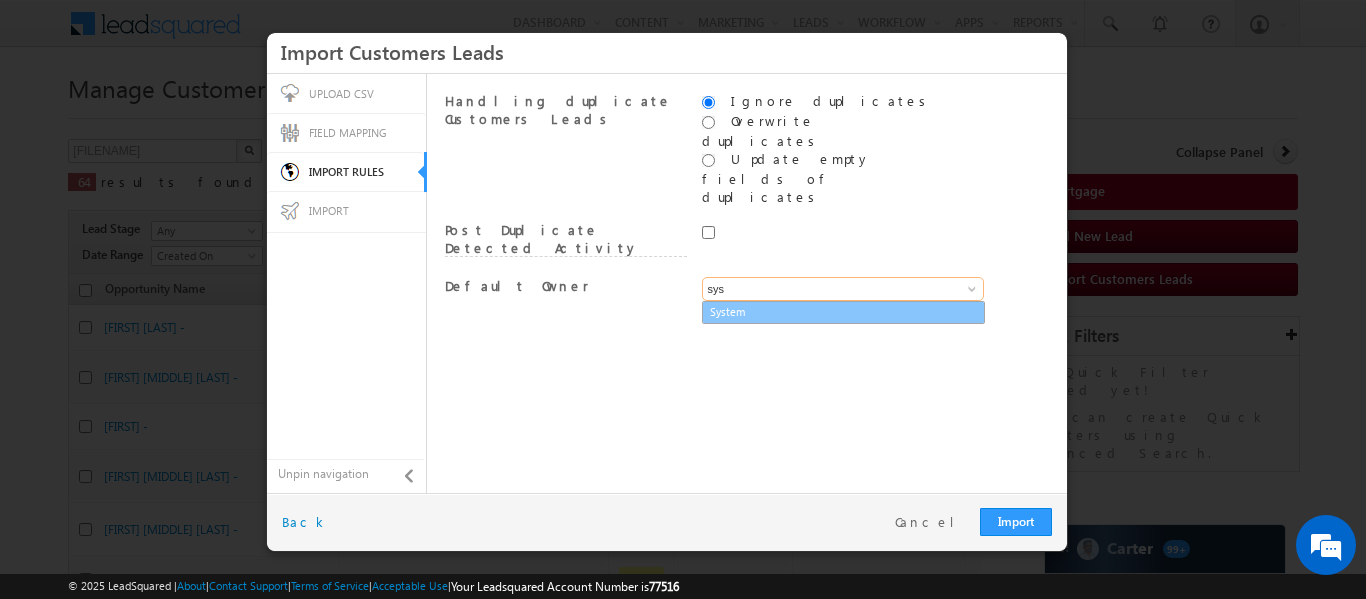 click on "System" at bounding box center [843, 312] 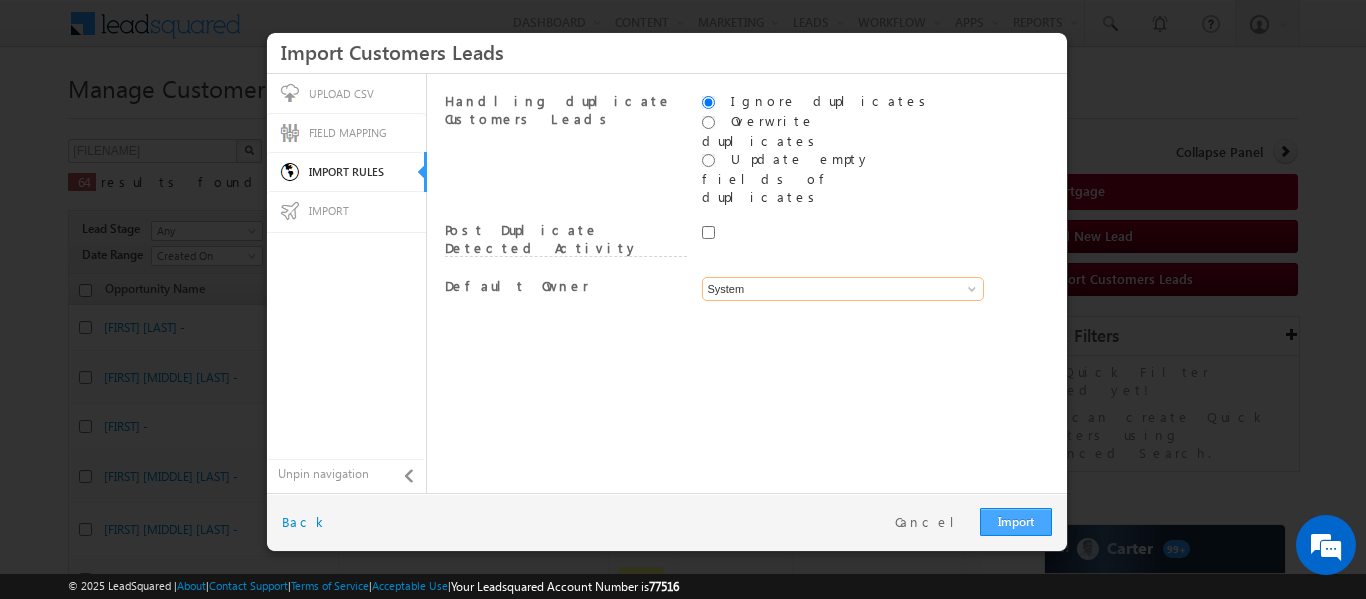type on "System" 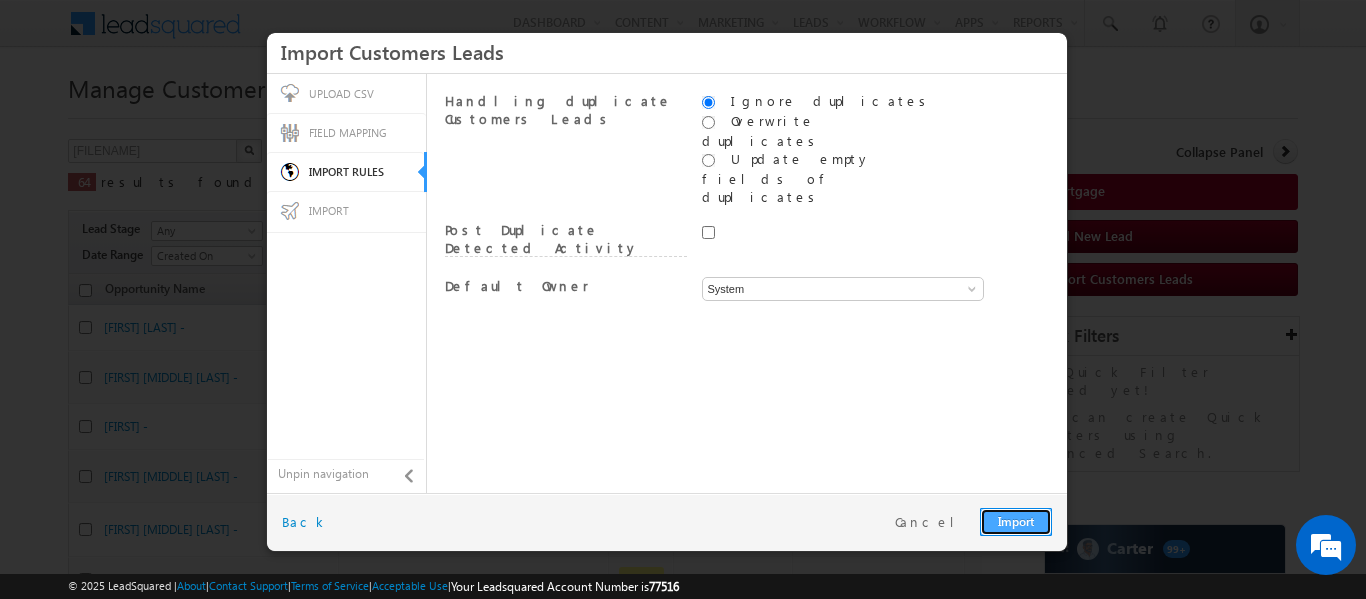 click on "Import" at bounding box center [1016, 522] 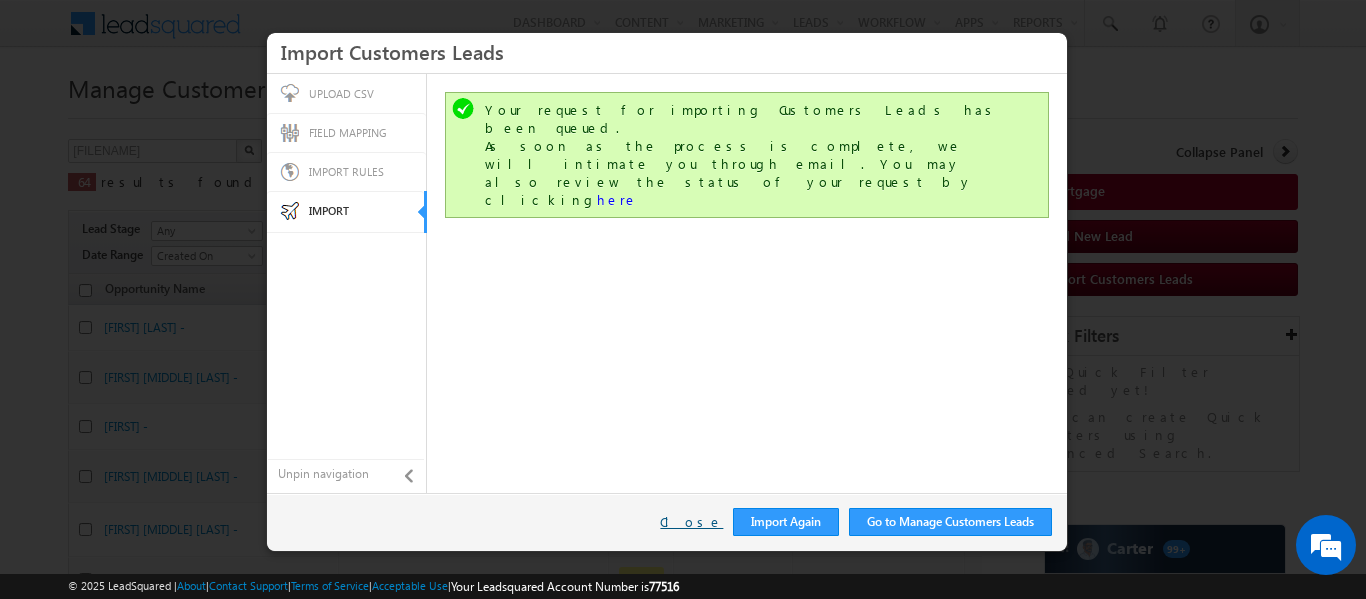 click on "Close" at bounding box center [691, 522] 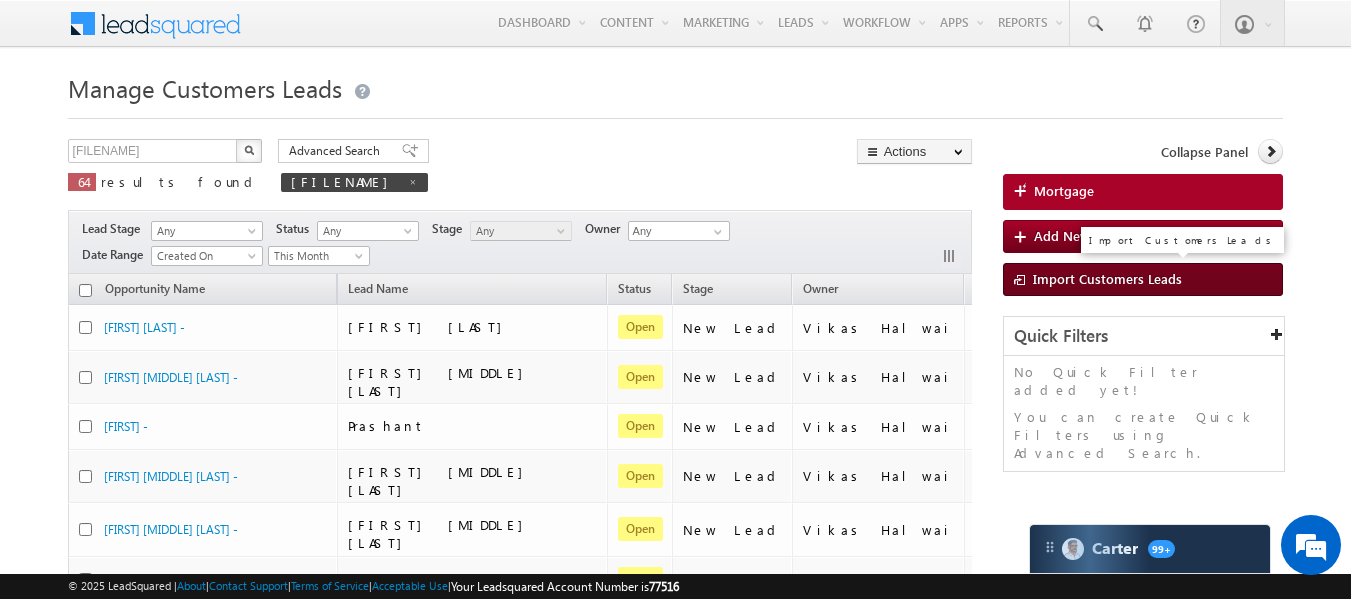 click on "Import Customers Leads" at bounding box center (1107, 278) 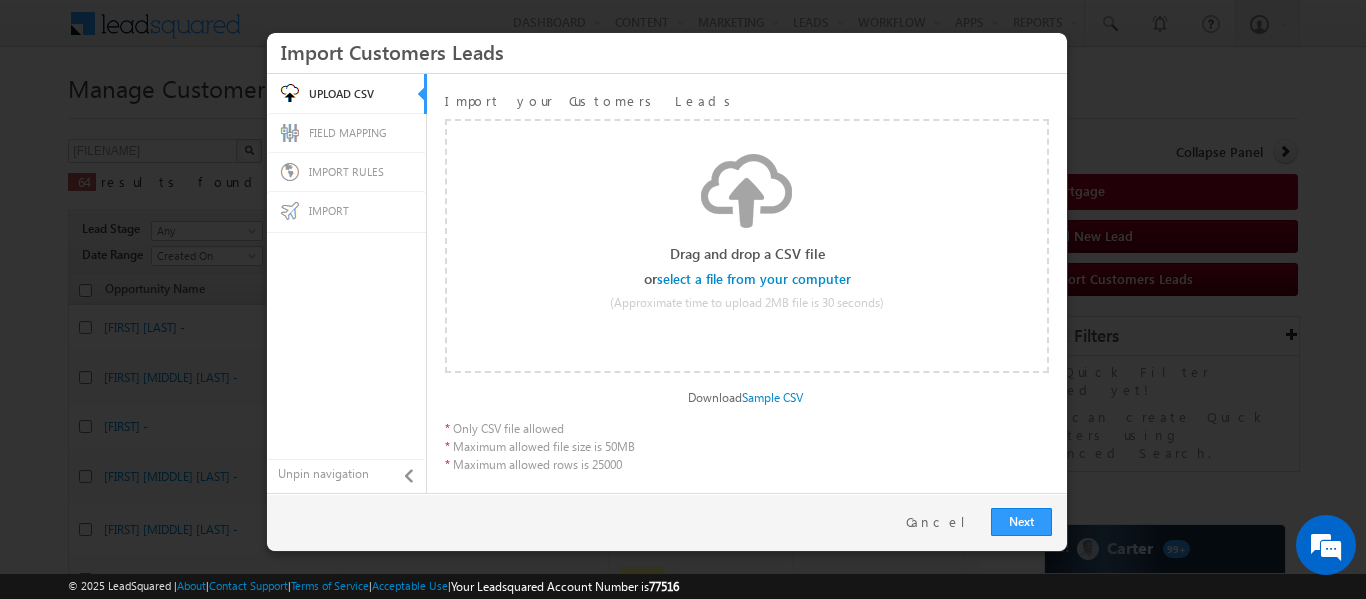 click at bounding box center (755, 279) 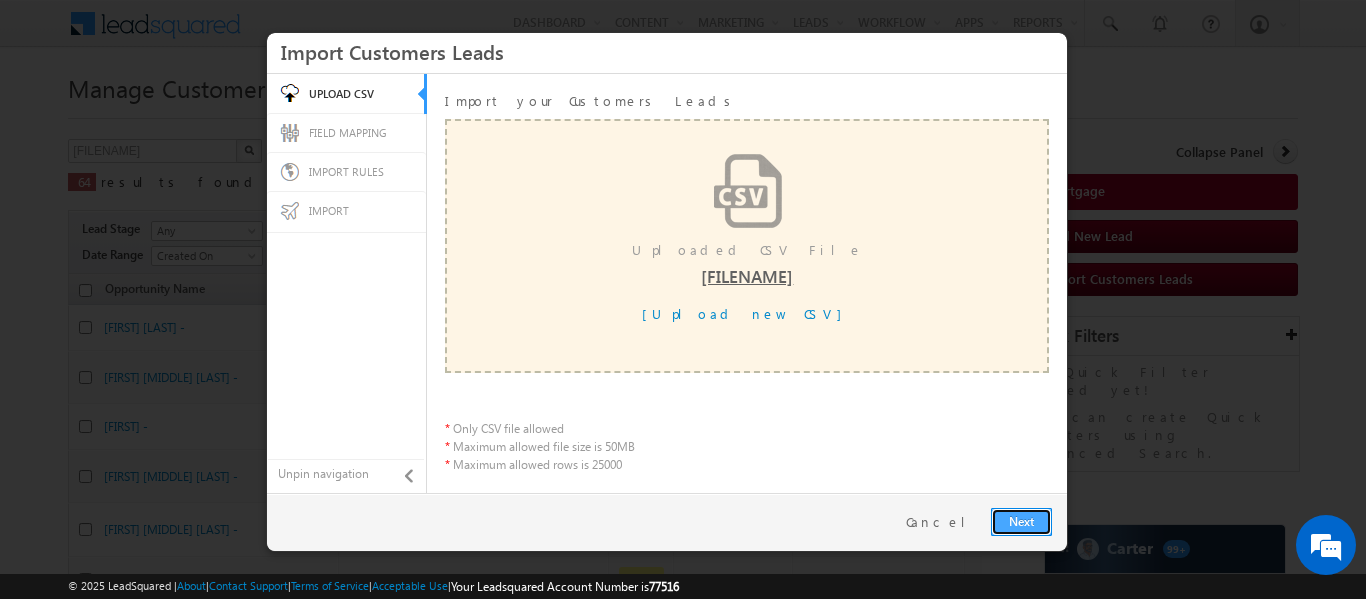 click on "Next" at bounding box center (1021, 522) 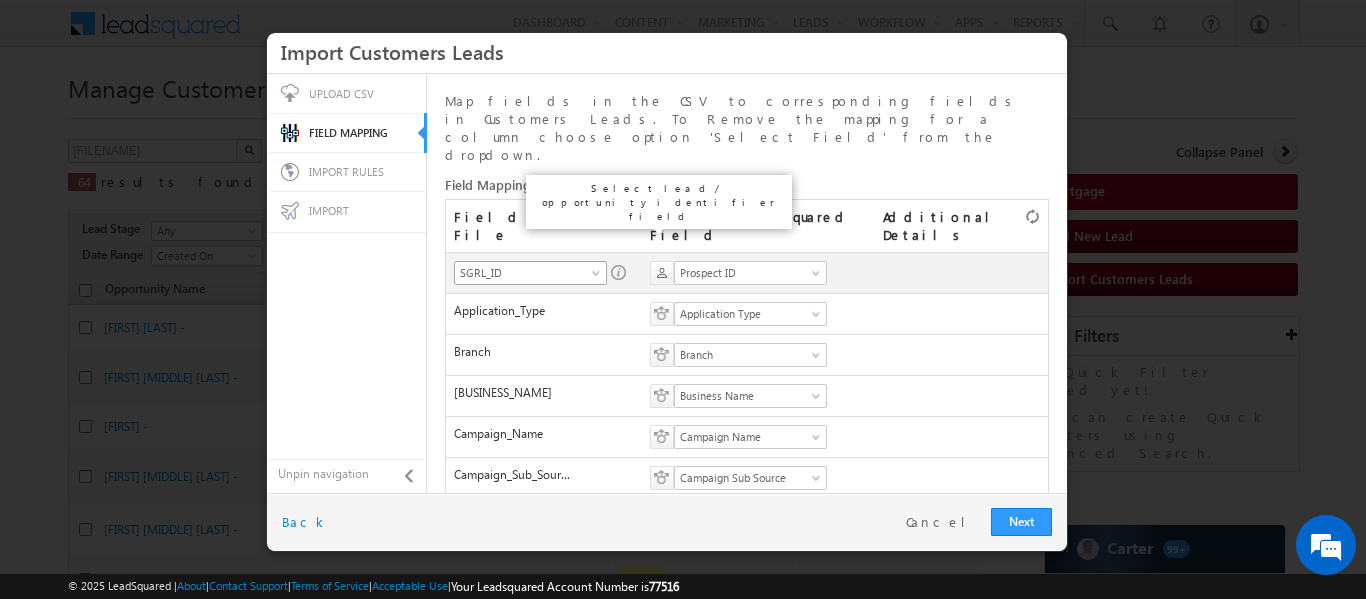 click at bounding box center [598, 277] 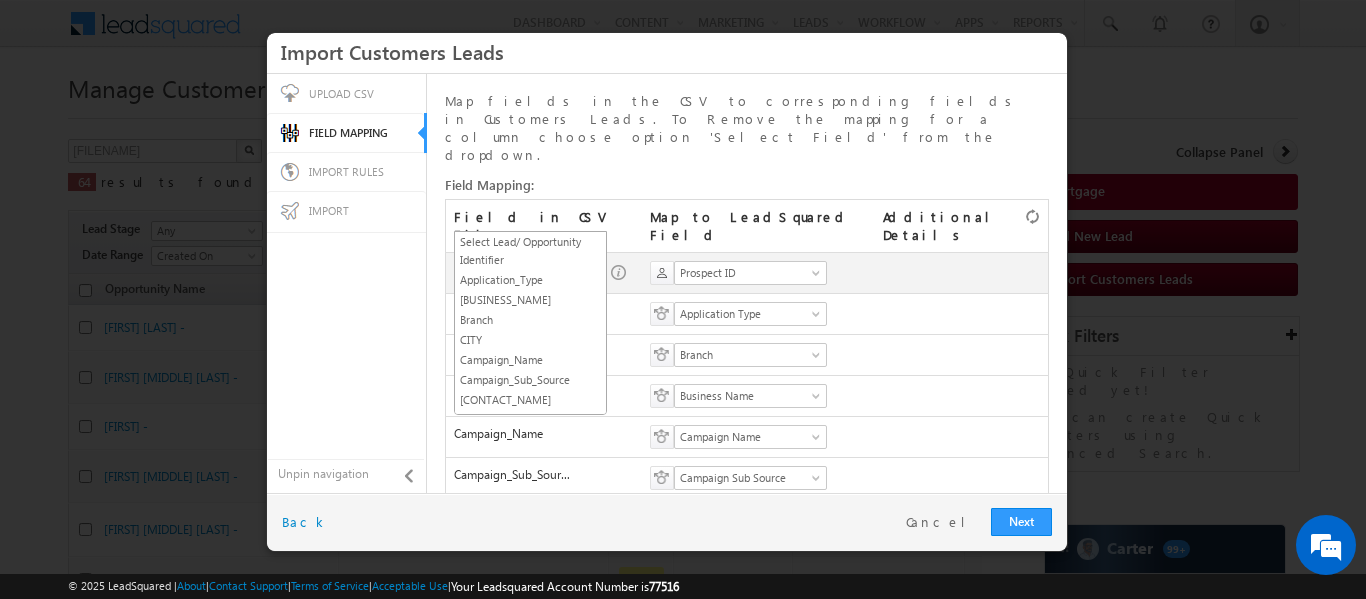 scroll, scrollTop: 216, scrollLeft: 0, axis: vertical 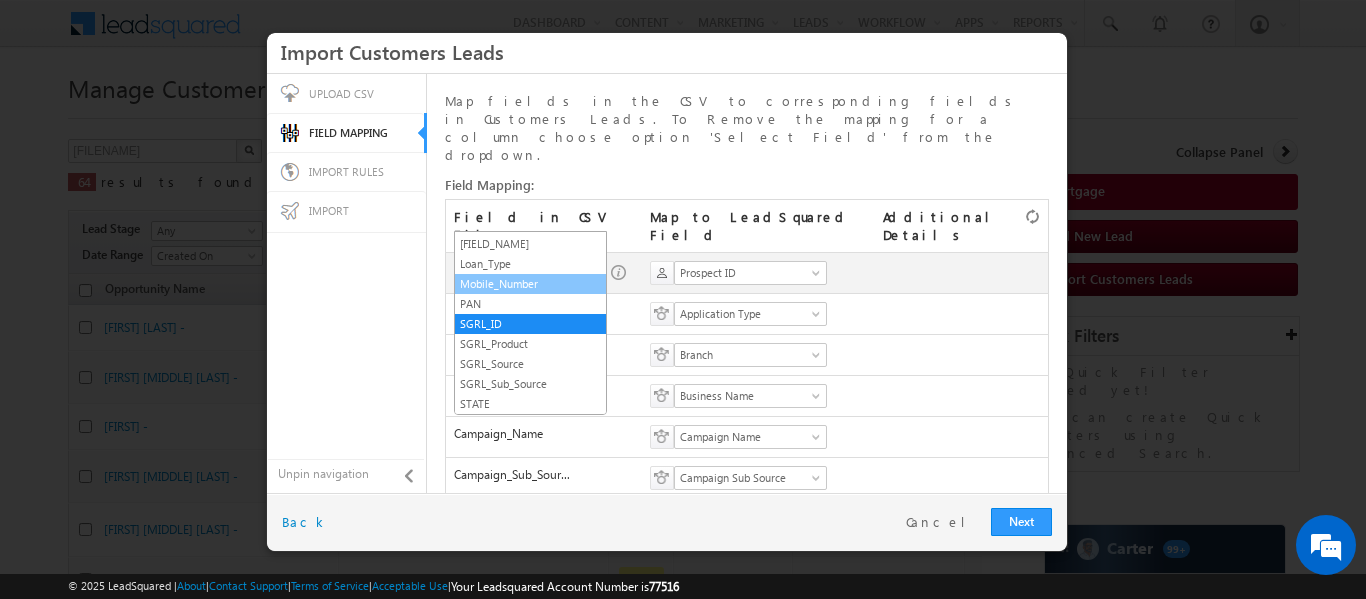 click on "Mobile_Number" at bounding box center (530, 284) 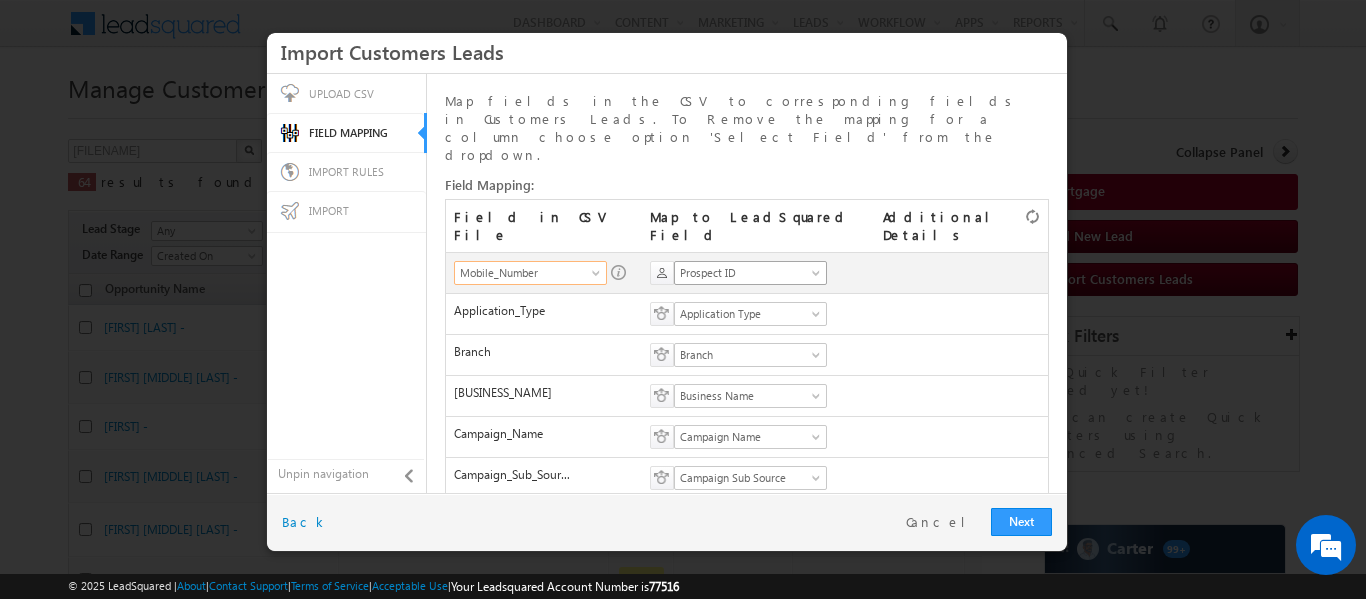 click on "Prospect ID" at bounding box center [744, 273] 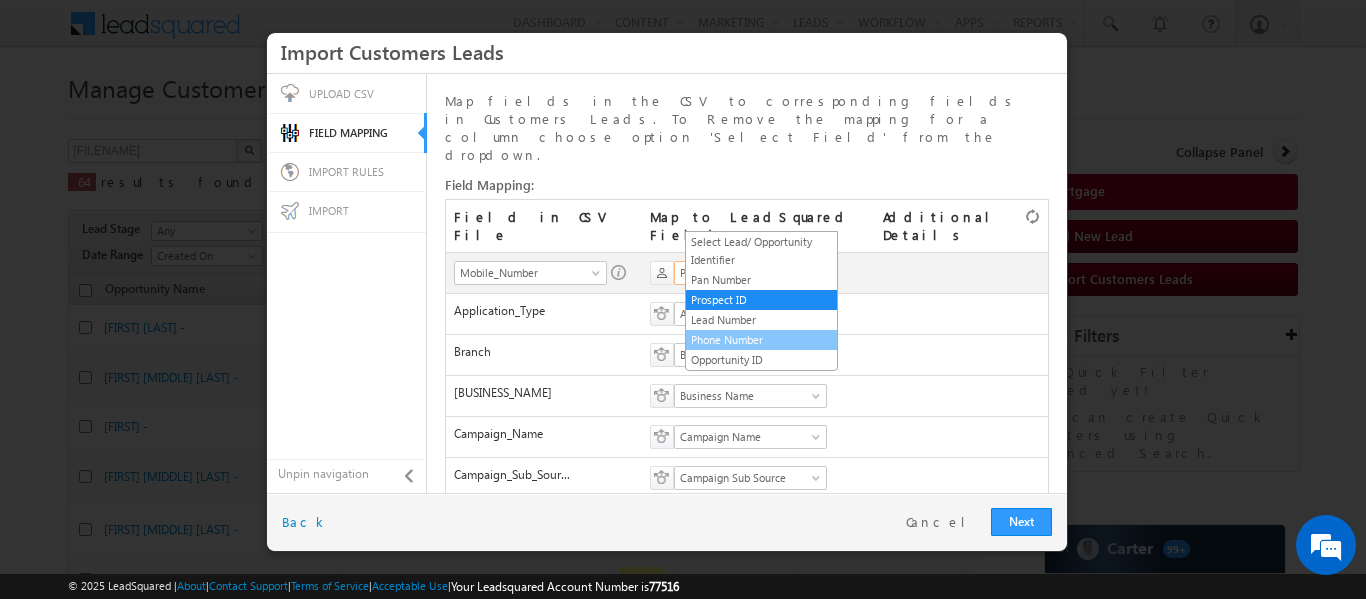 click on "Phone Number" at bounding box center (761, 340) 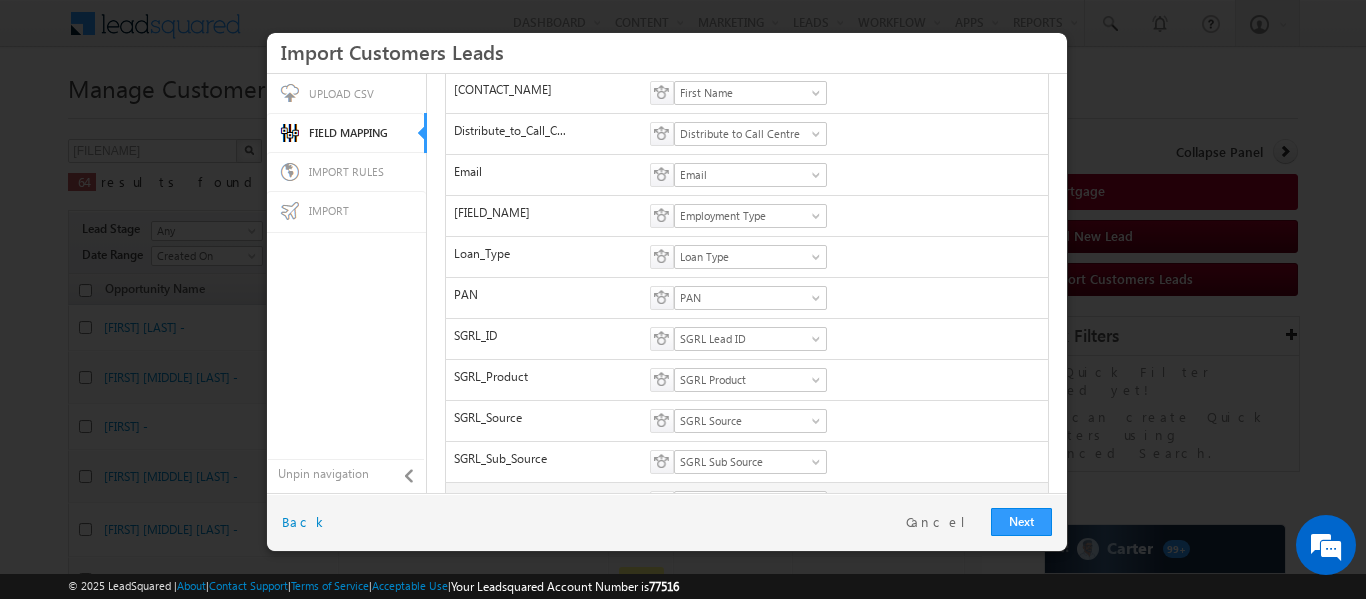 scroll, scrollTop: 498, scrollLeft: 0, axis: vertical 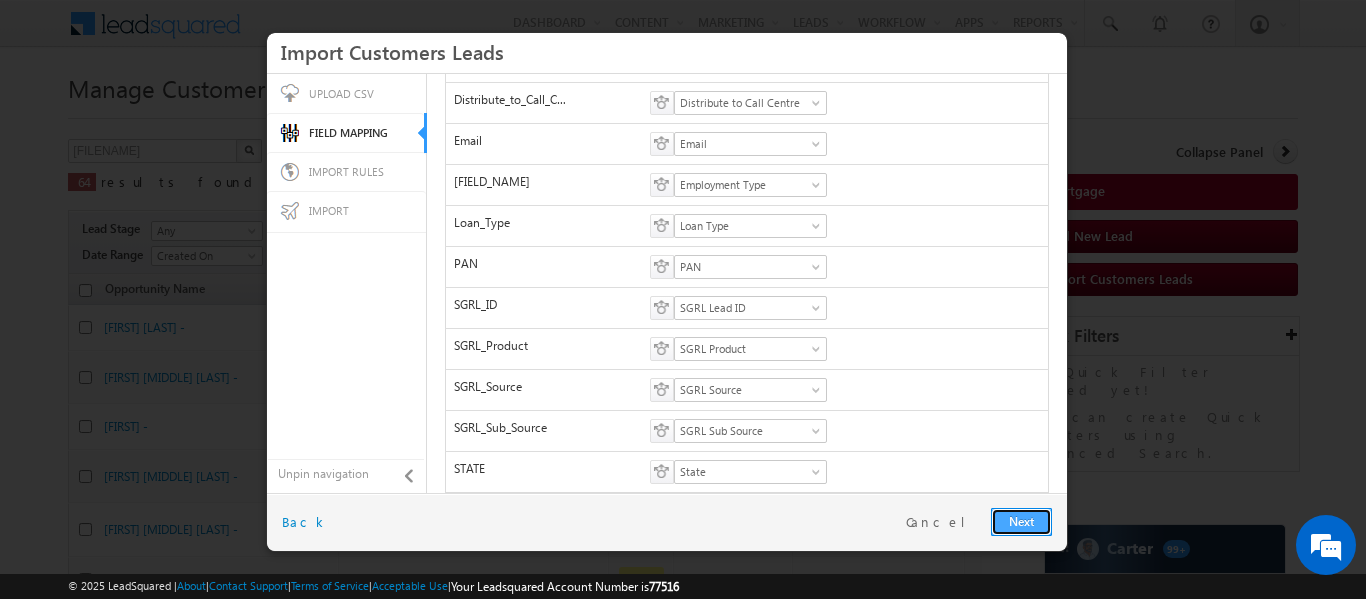 click on "Next" at bounding box center (1021, 522) 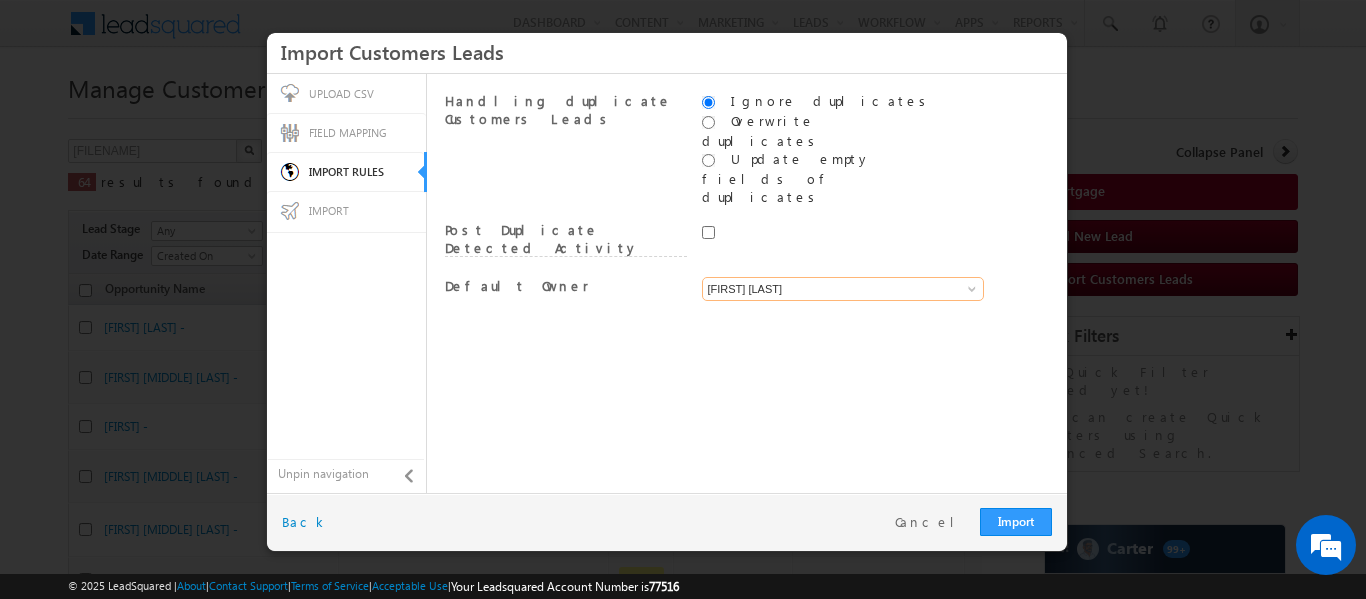 click on "[FIRST] [LAST]" at bounding box center (843, 289) 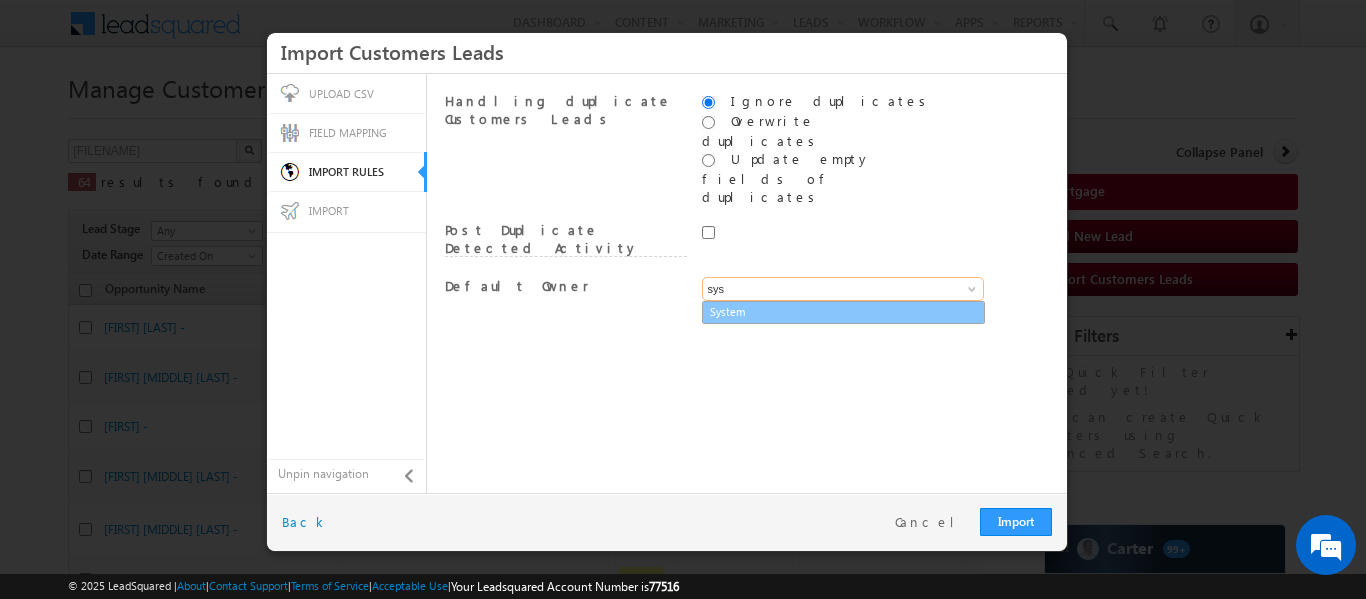 click on "System" at bounding box center (843, 312) 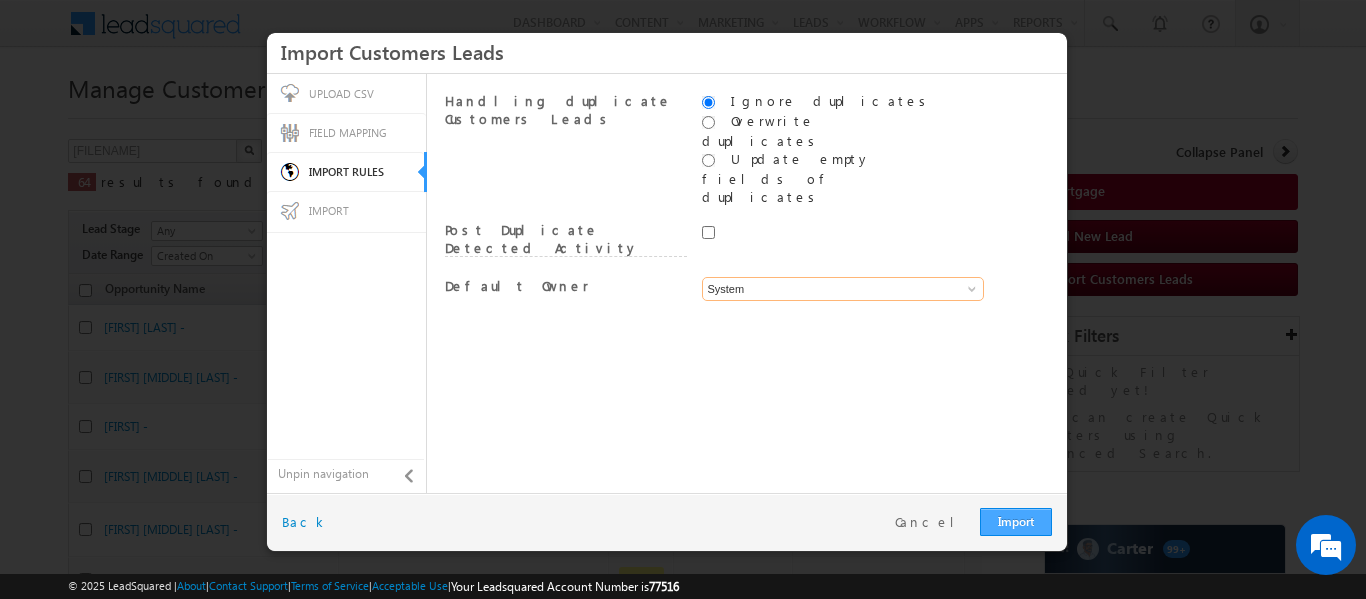 type on "System" 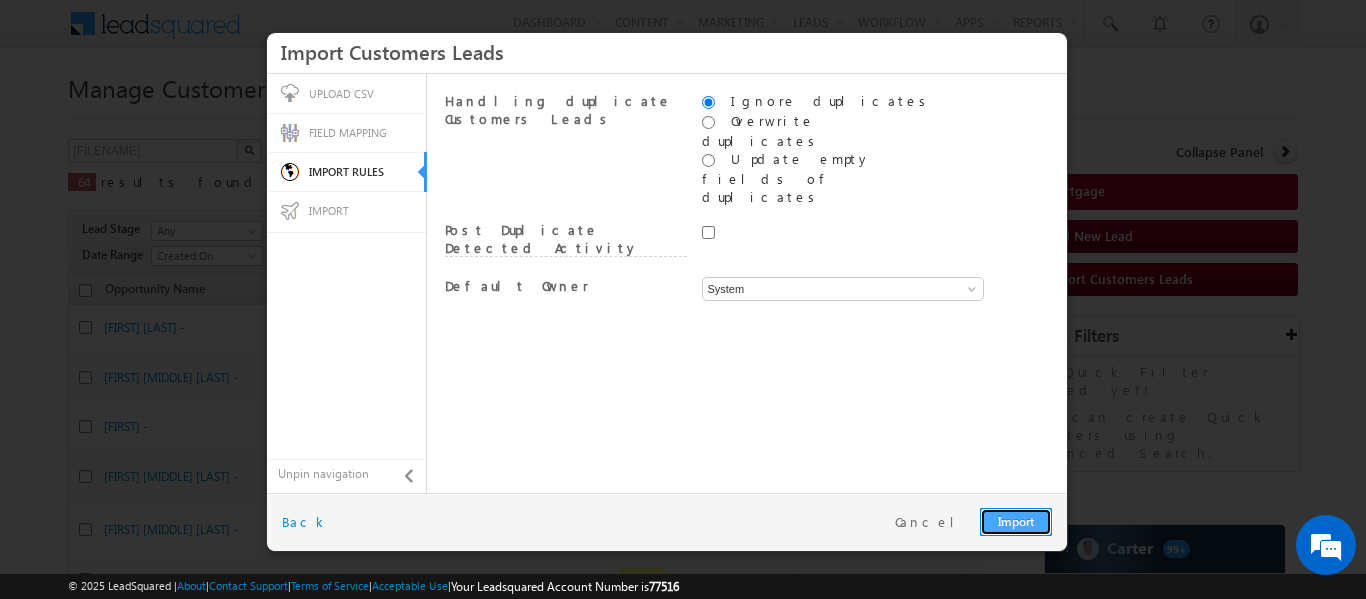 click on "Import" at bounding box center (1016, 522) 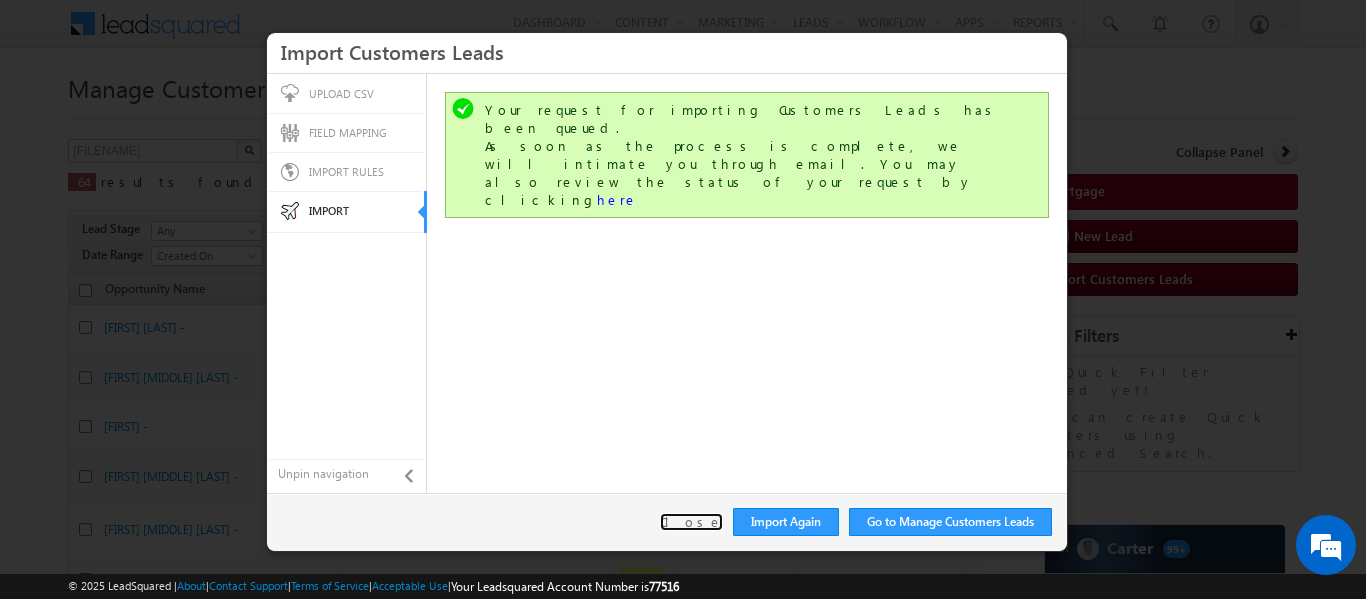click on "Close" at bounding box center (691, 522) 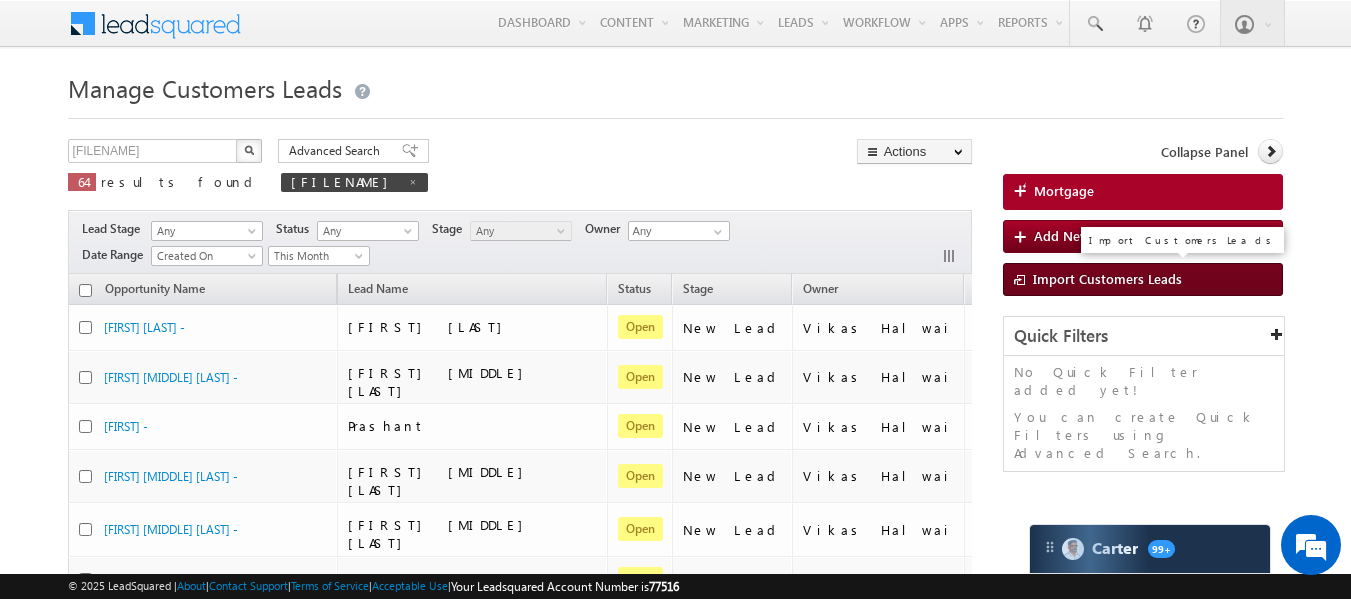 click on "Import Customers Leads" at bounding box center (1107, 278) 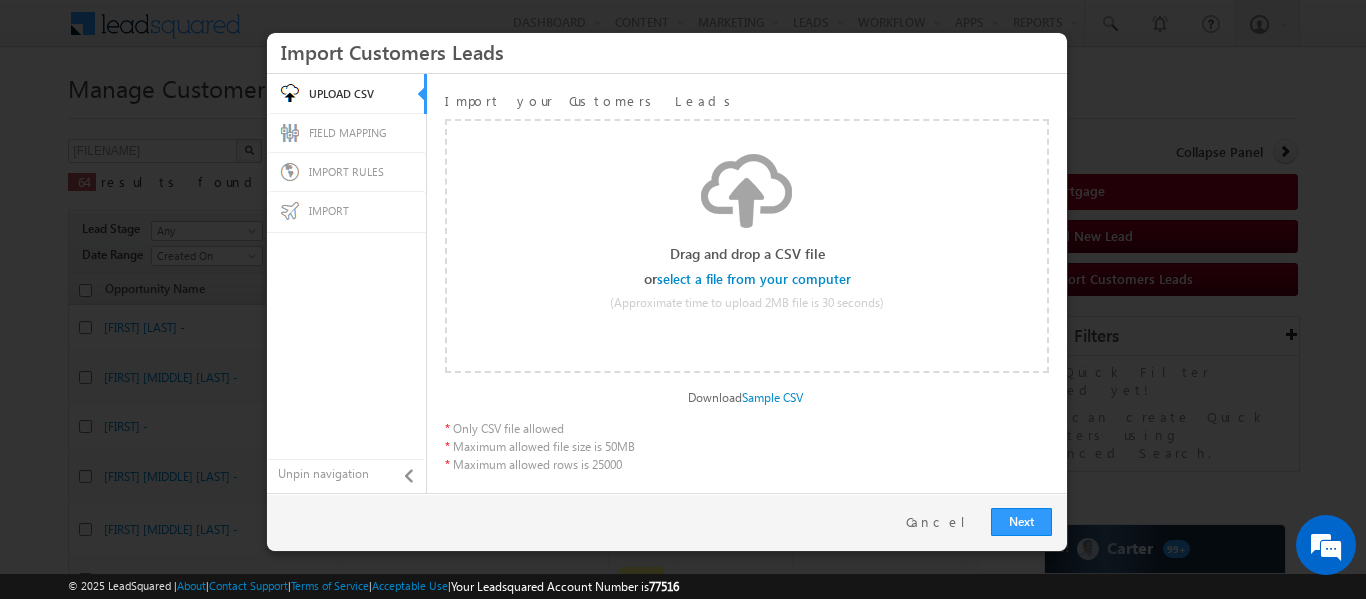 click at bounding box center [755, 279] 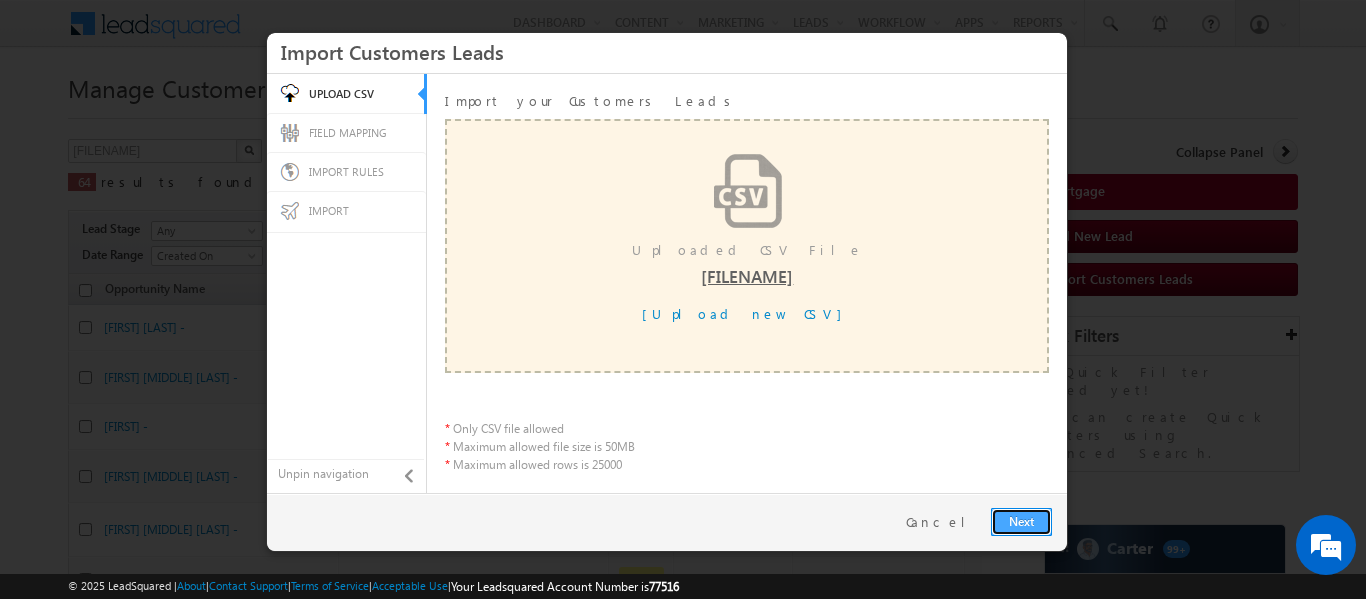 click on "Next" at bounding box center [1021, 522] 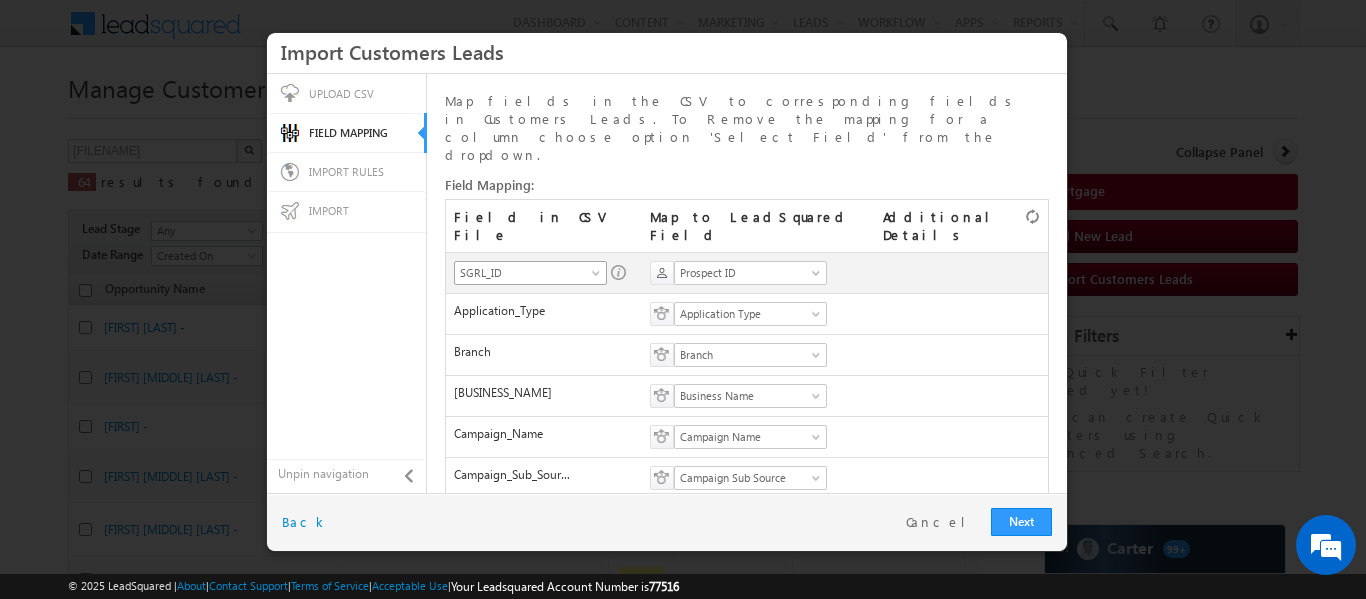 click on "SGRL_ID" at bounding box center [524, 273] 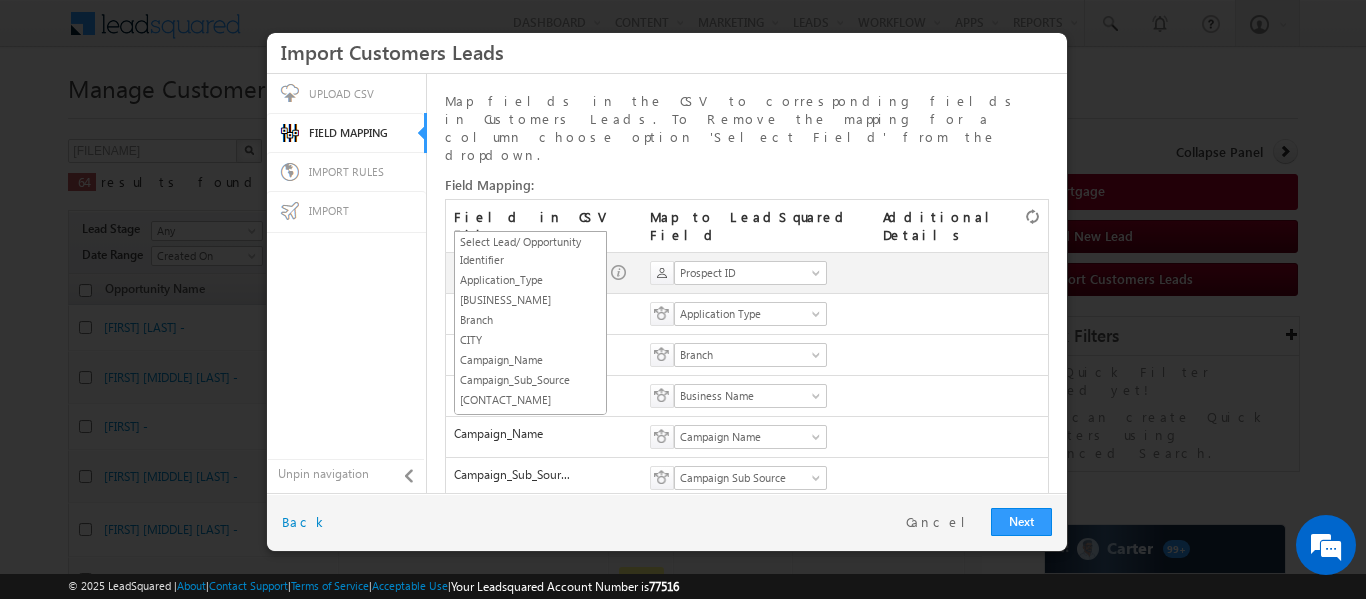 scroll, scrollTop: 216, scrollLeft: 0, axis: vertical 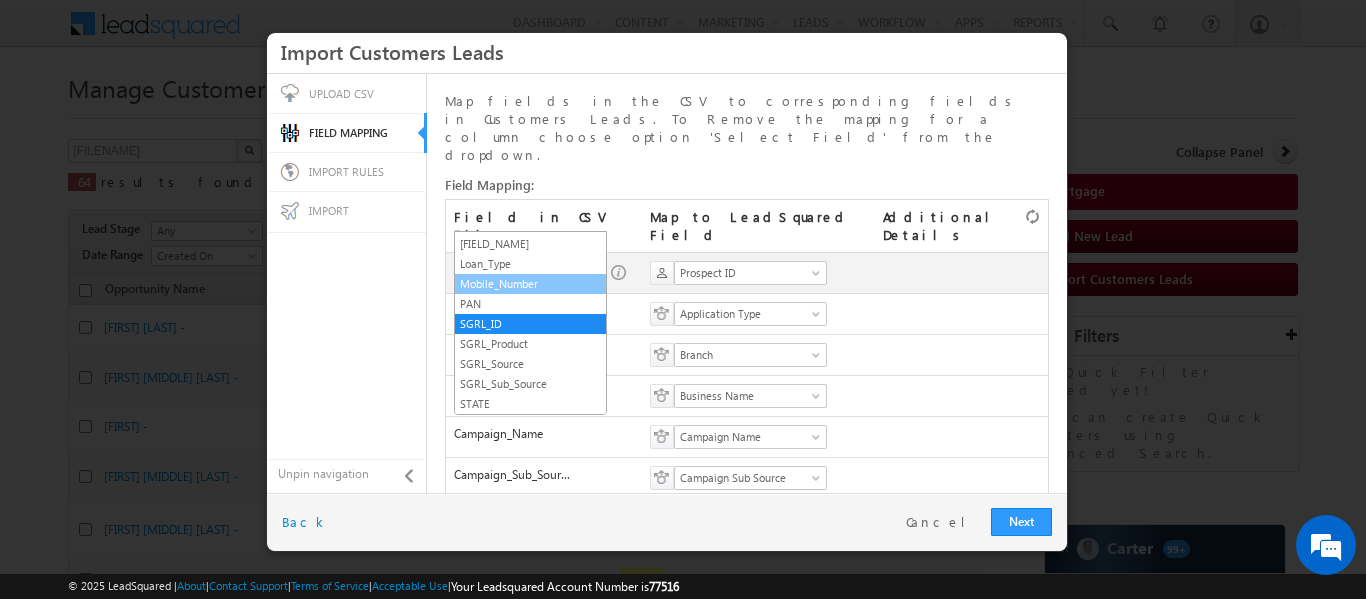click on "Mobile_Number" at bounding box center (530, 284) 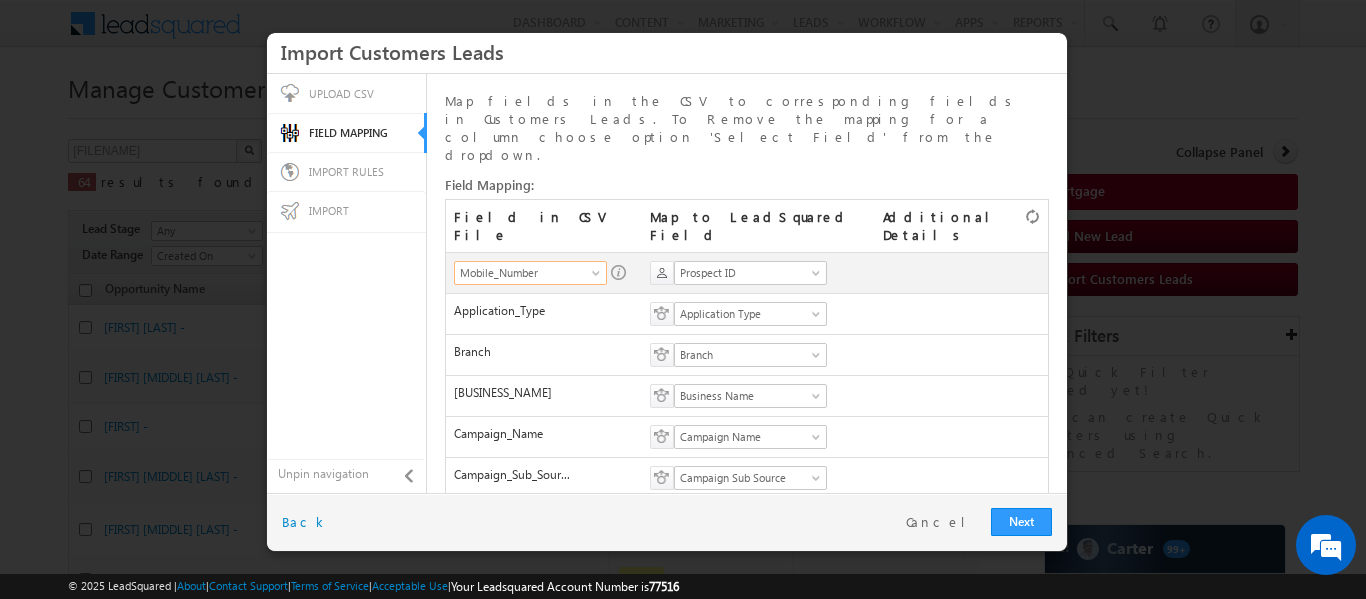 click on "Select Lead/ Opportunity Identifier Pan Number Prospect ID Lead Number Phone Number Opportunity ID Prospect ID" at bounding box center [758, 272] 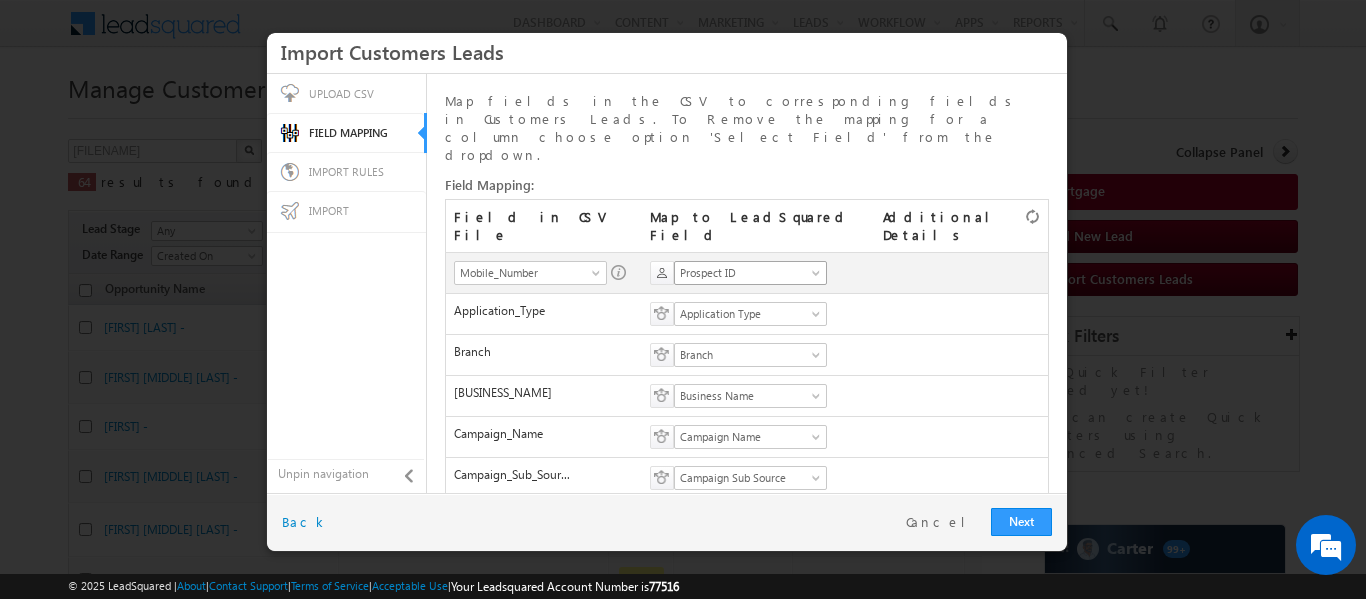 click on "Prospect ID" at bounding box center [744, 273] 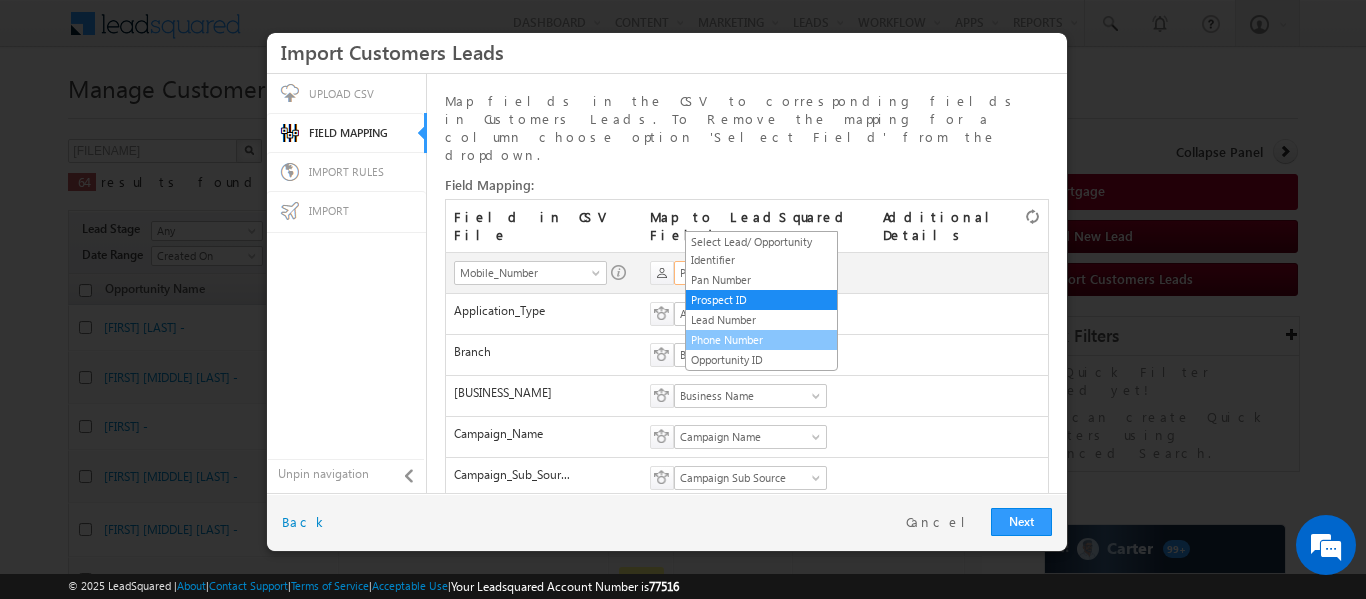 click on "Phone Number" at bounding box center [761, 340] 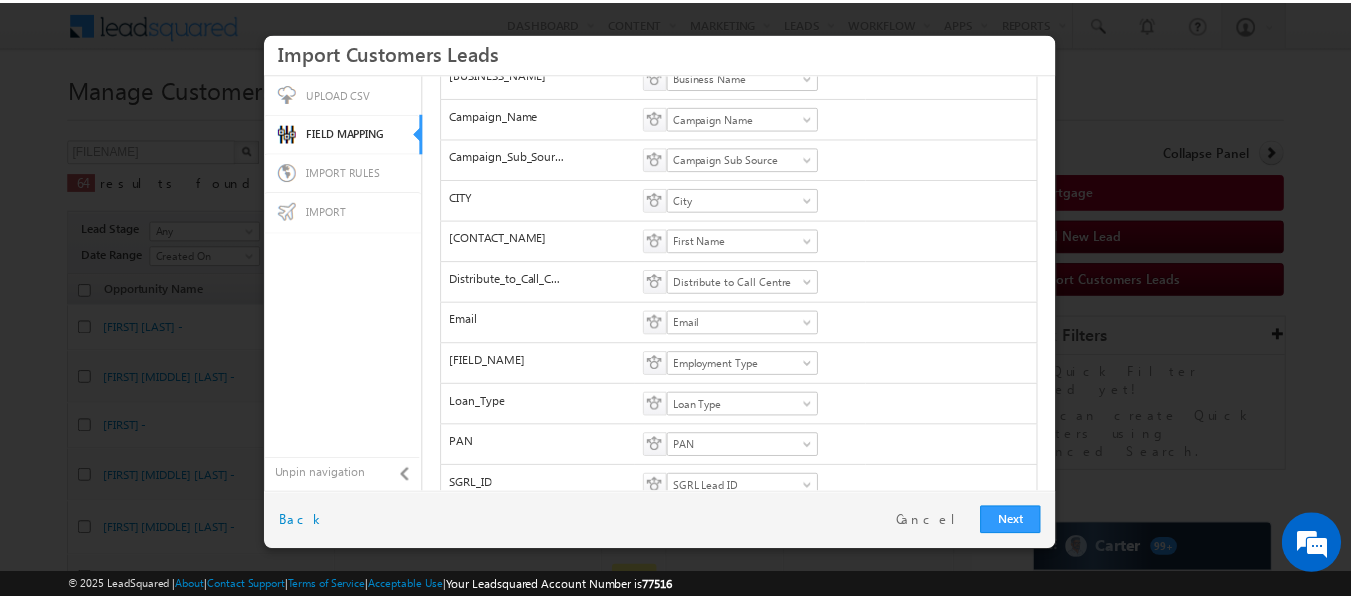 scroll, scrollTop: 498, scrollLeft: 0, axis: vertical 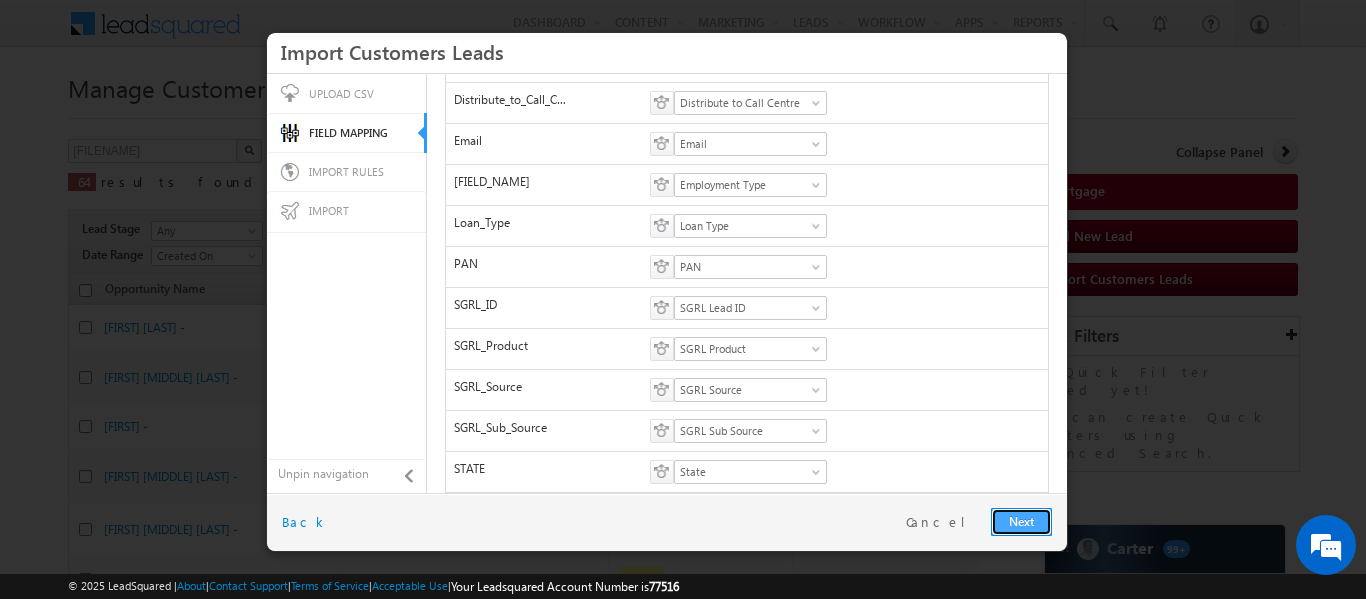 click on "Next" at bounding box center (1021, 522) 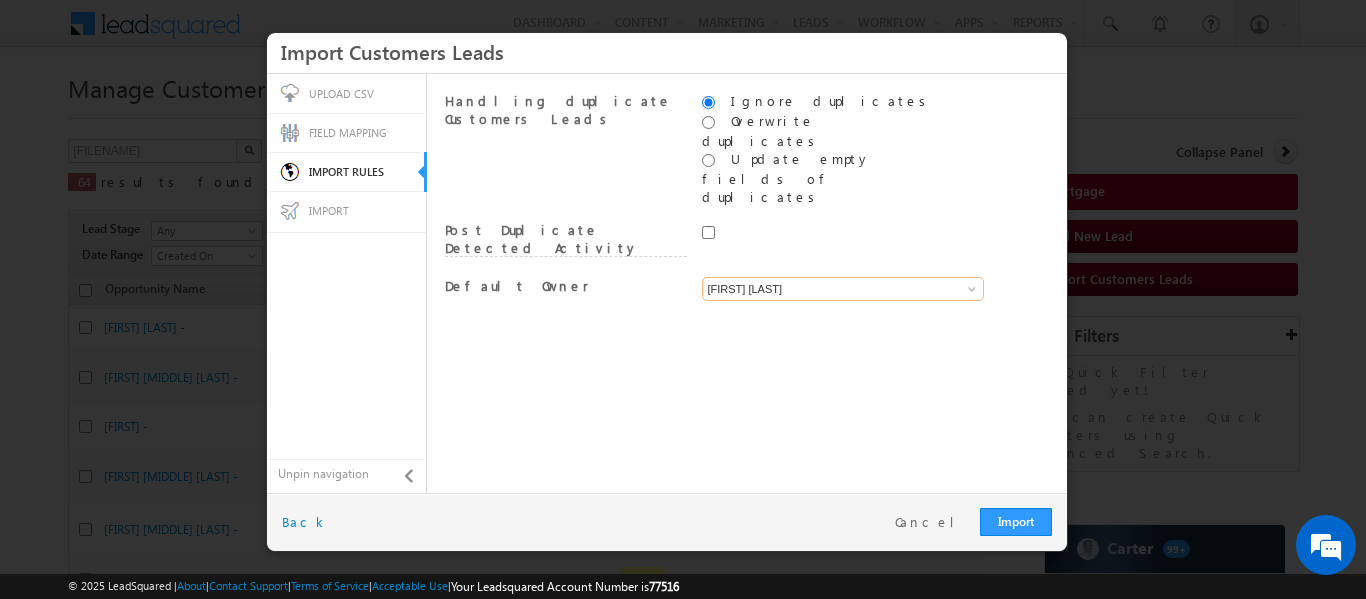 click on "[FIRST] [LAST]" at bounding box center [843, 289] 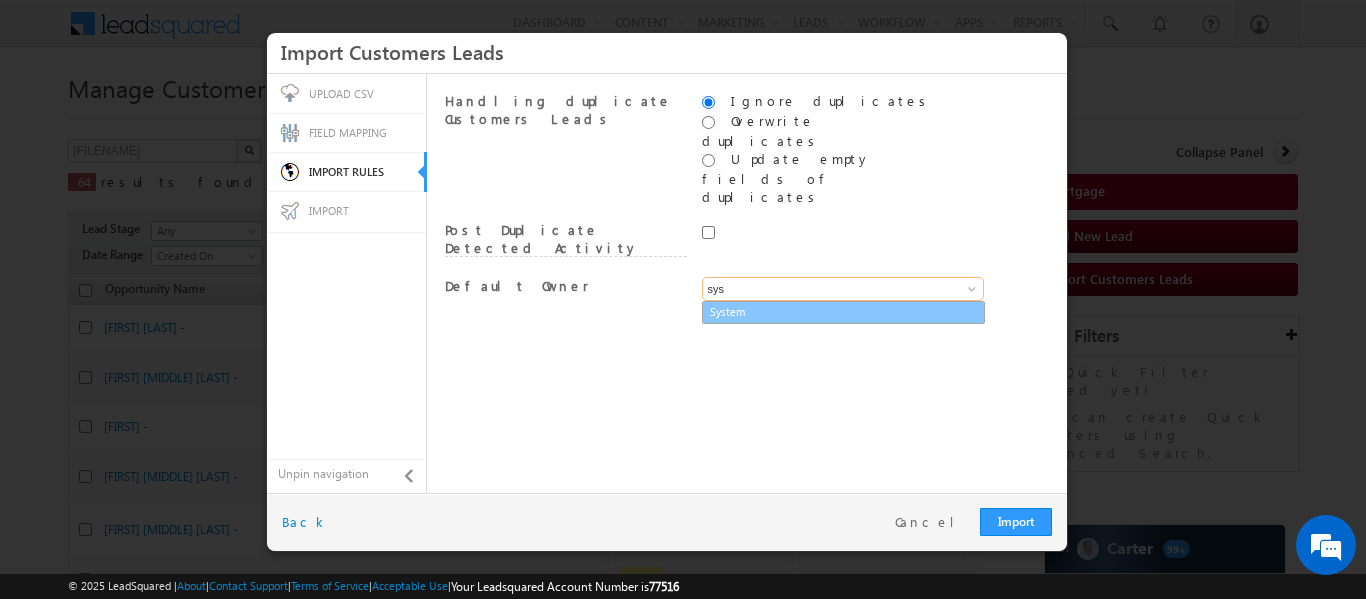 click on "System" at bounding box center (843, 312) 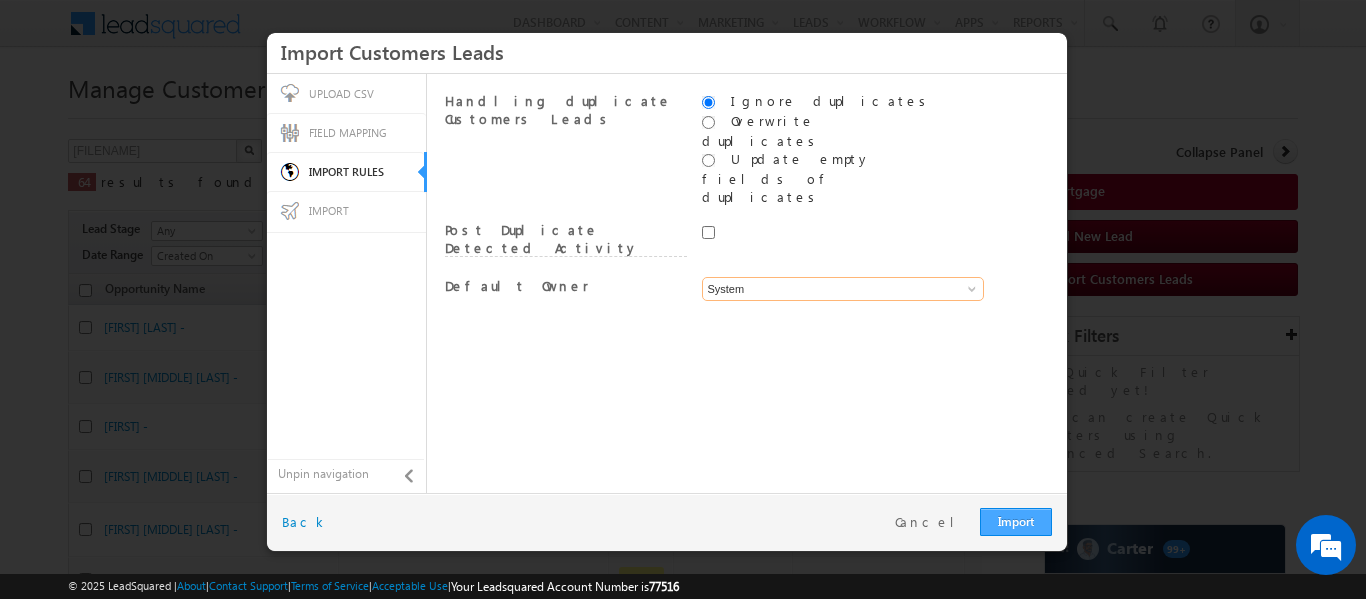 type on "System" 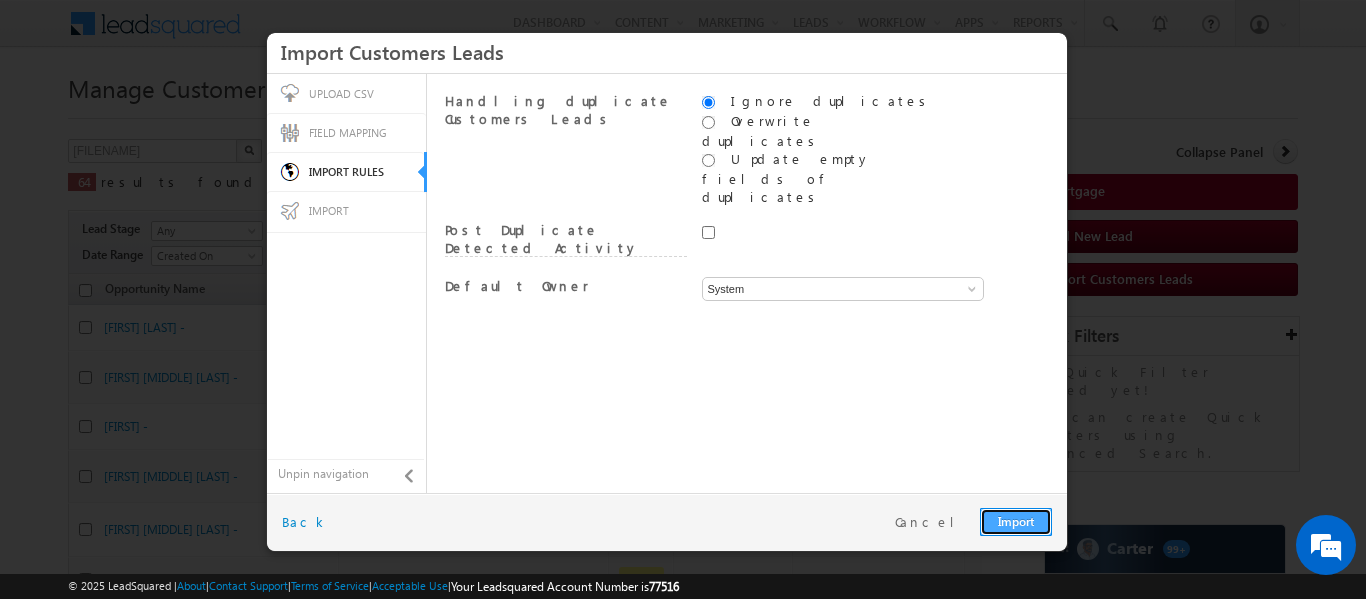 click on "Import" at bounding box center [1016, 522] 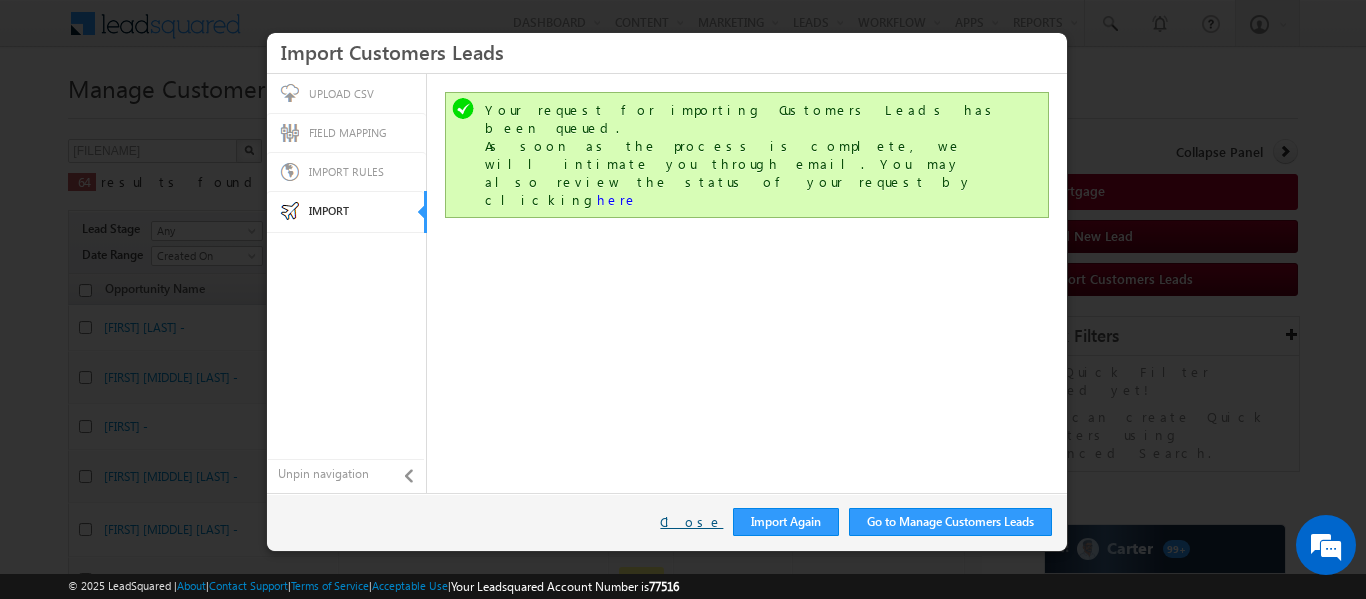 click on "Close" at bounding box center (691, 522) 